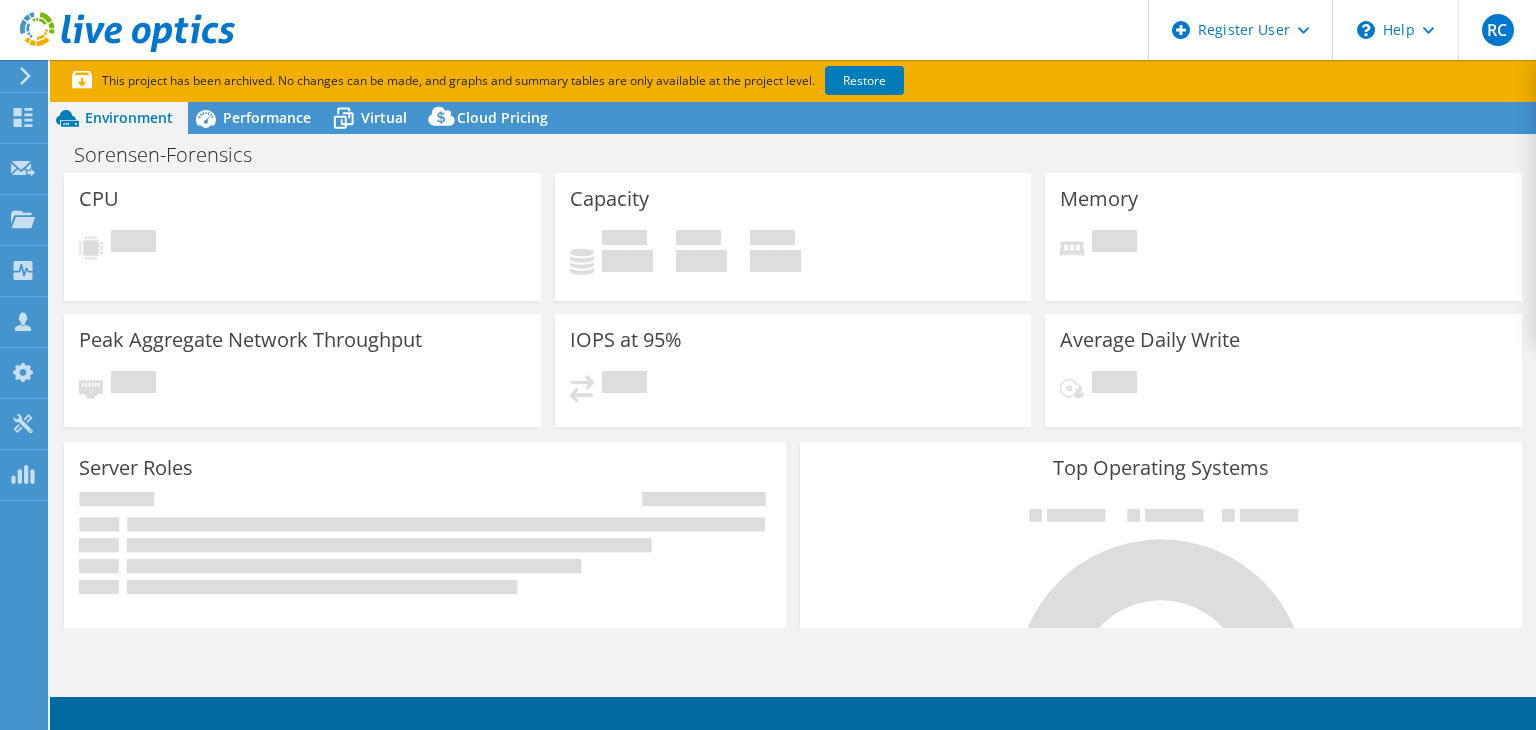 scroll, scrollTop: 0, scrollLeft: 0, axis: both 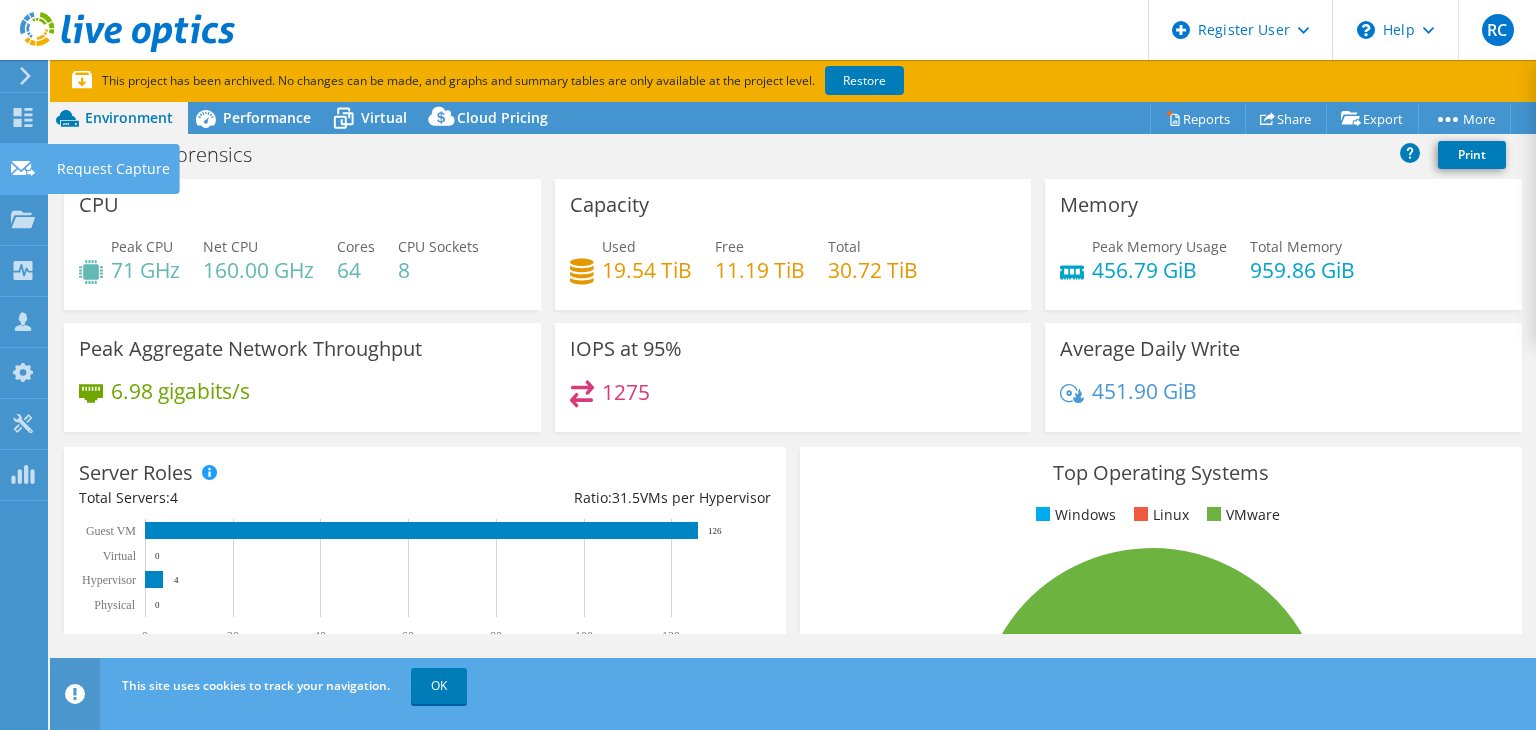 click 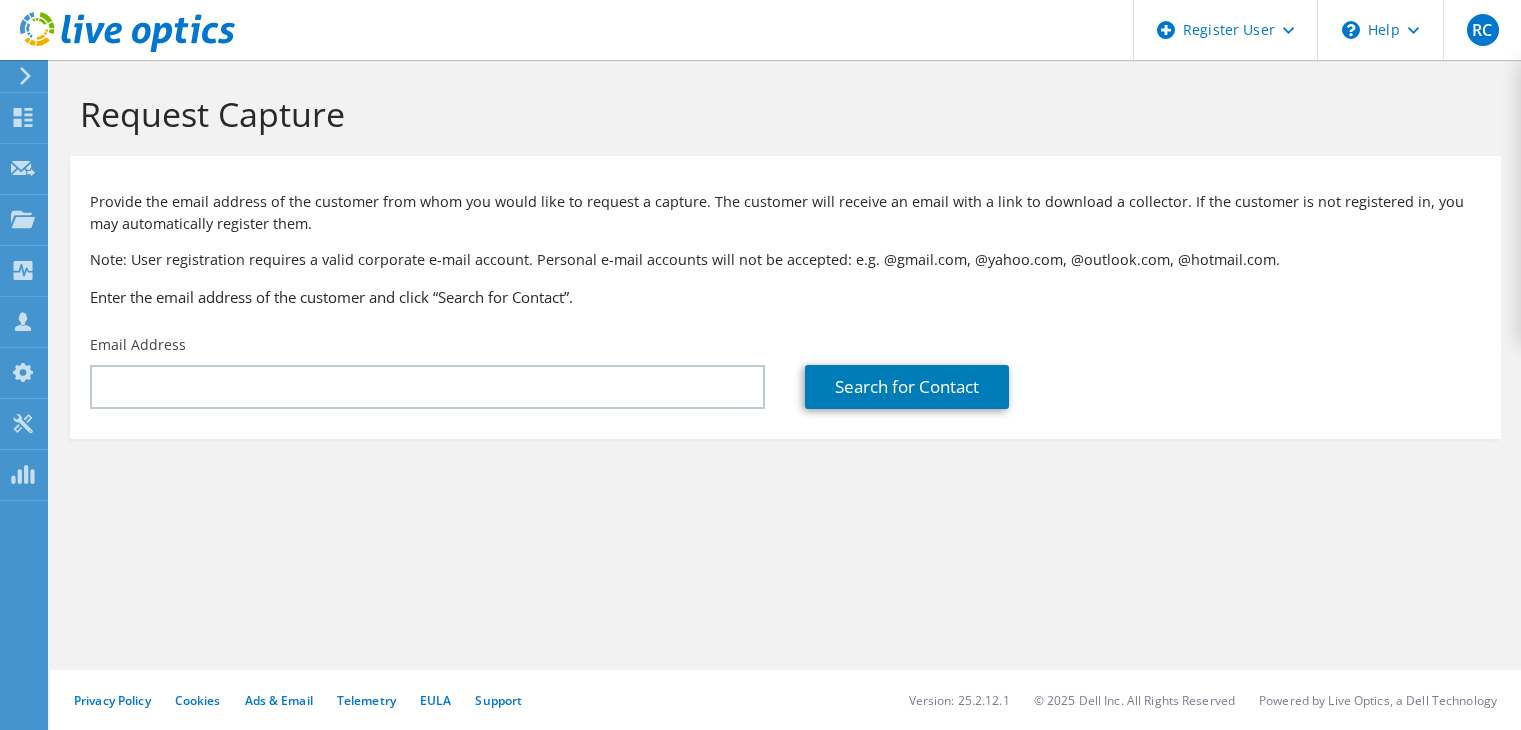 scroll, scrollTop: 0, scrollLeft: 0, axis: both 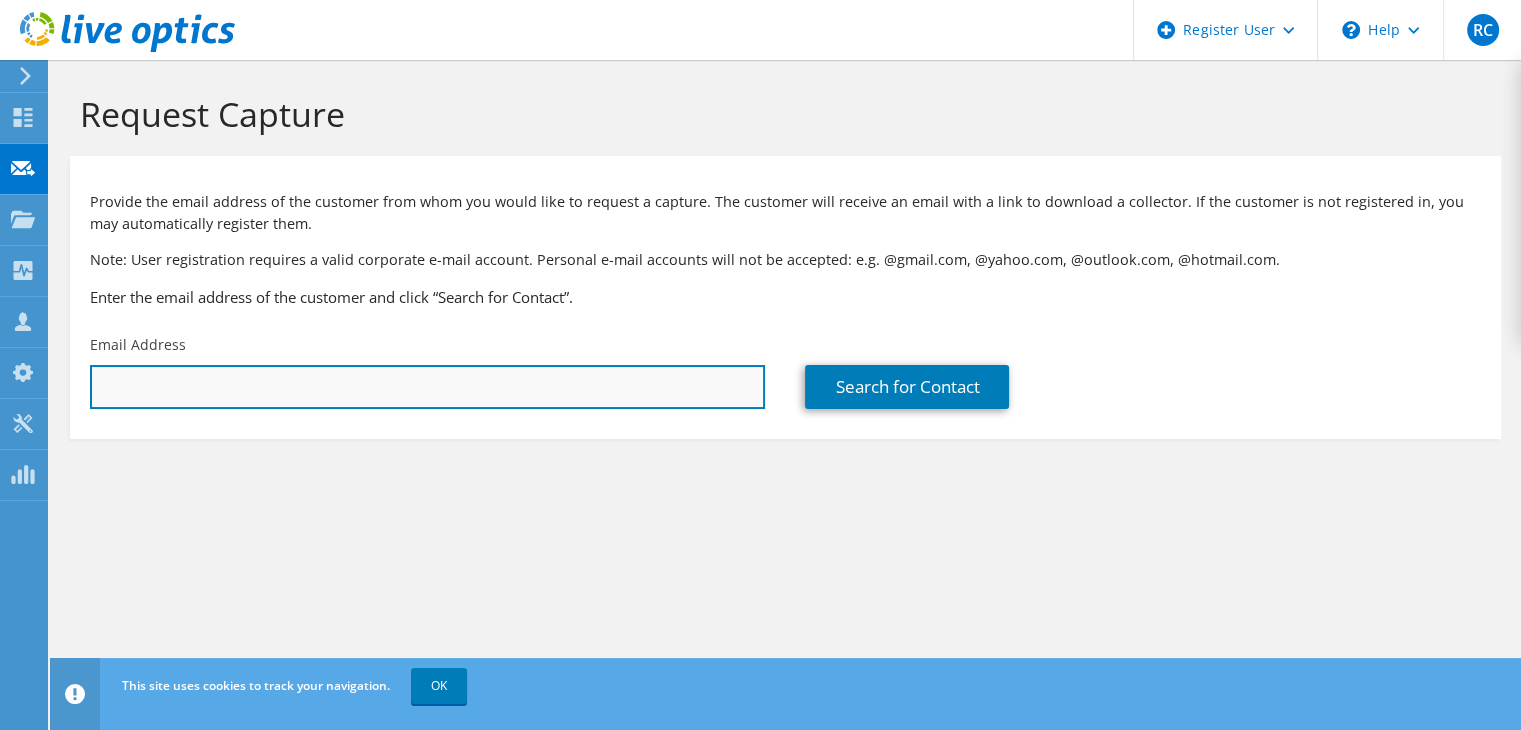 click at bounding box center [427, 387] 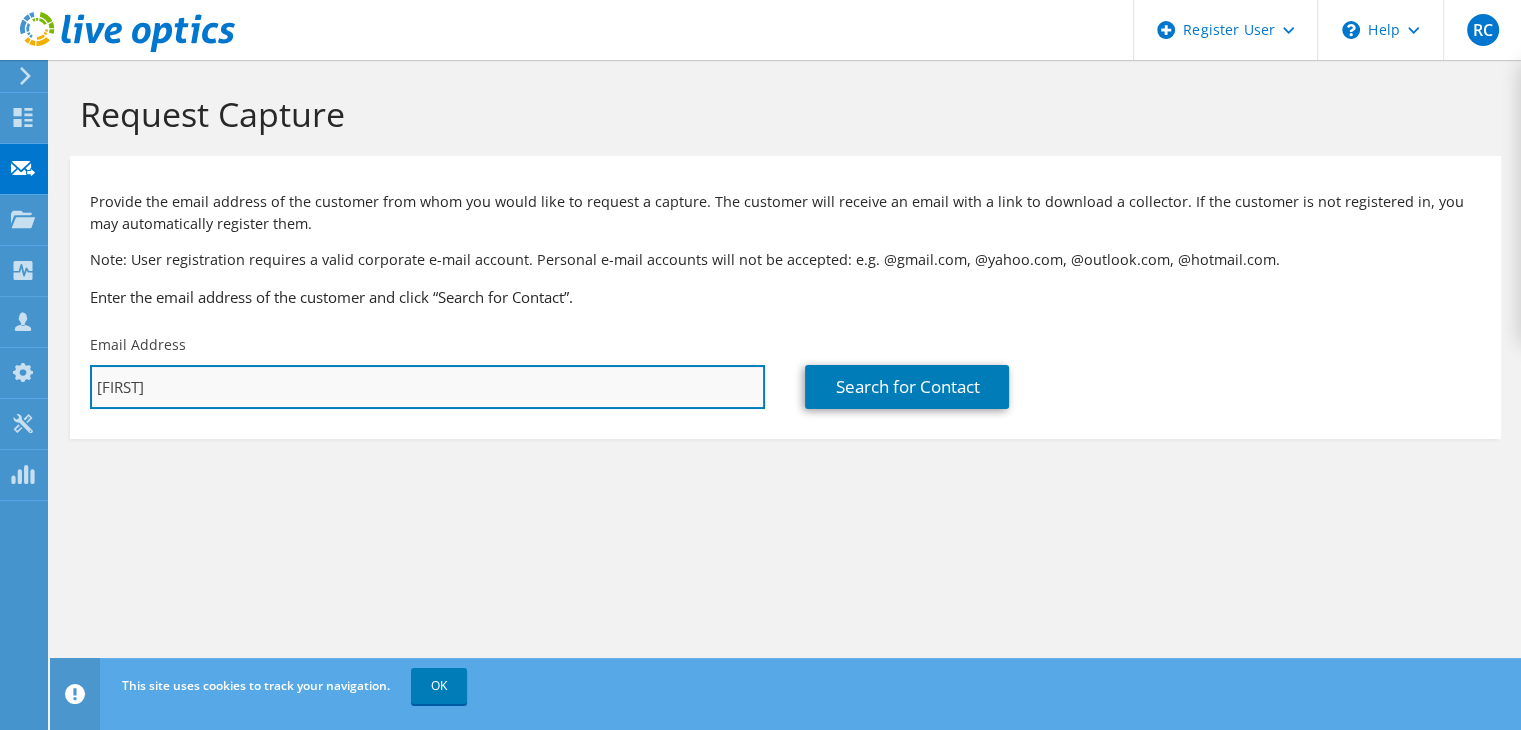 click on "[FIRST]" at bounding box center (427, 387) 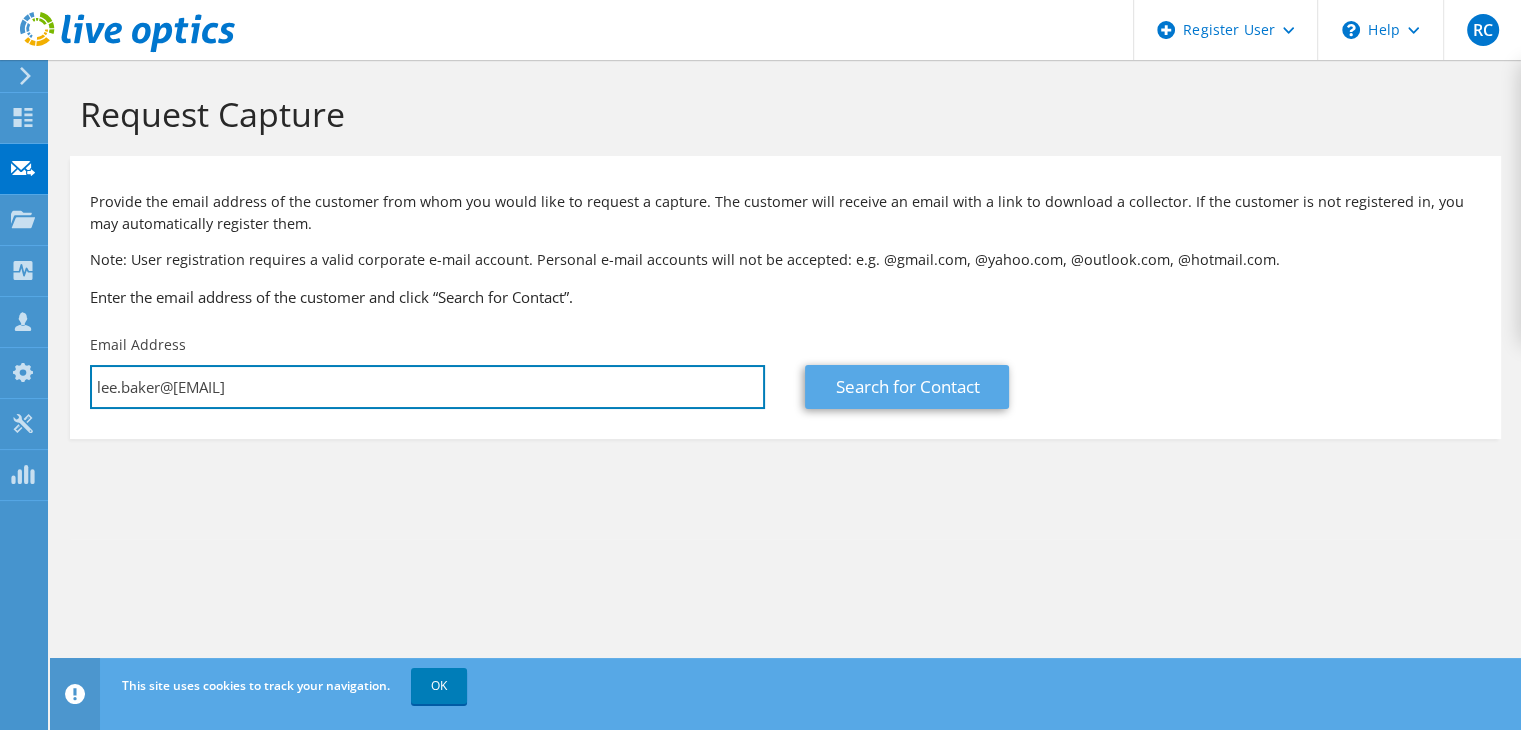 type on "lee.baker@[EMAIL]" 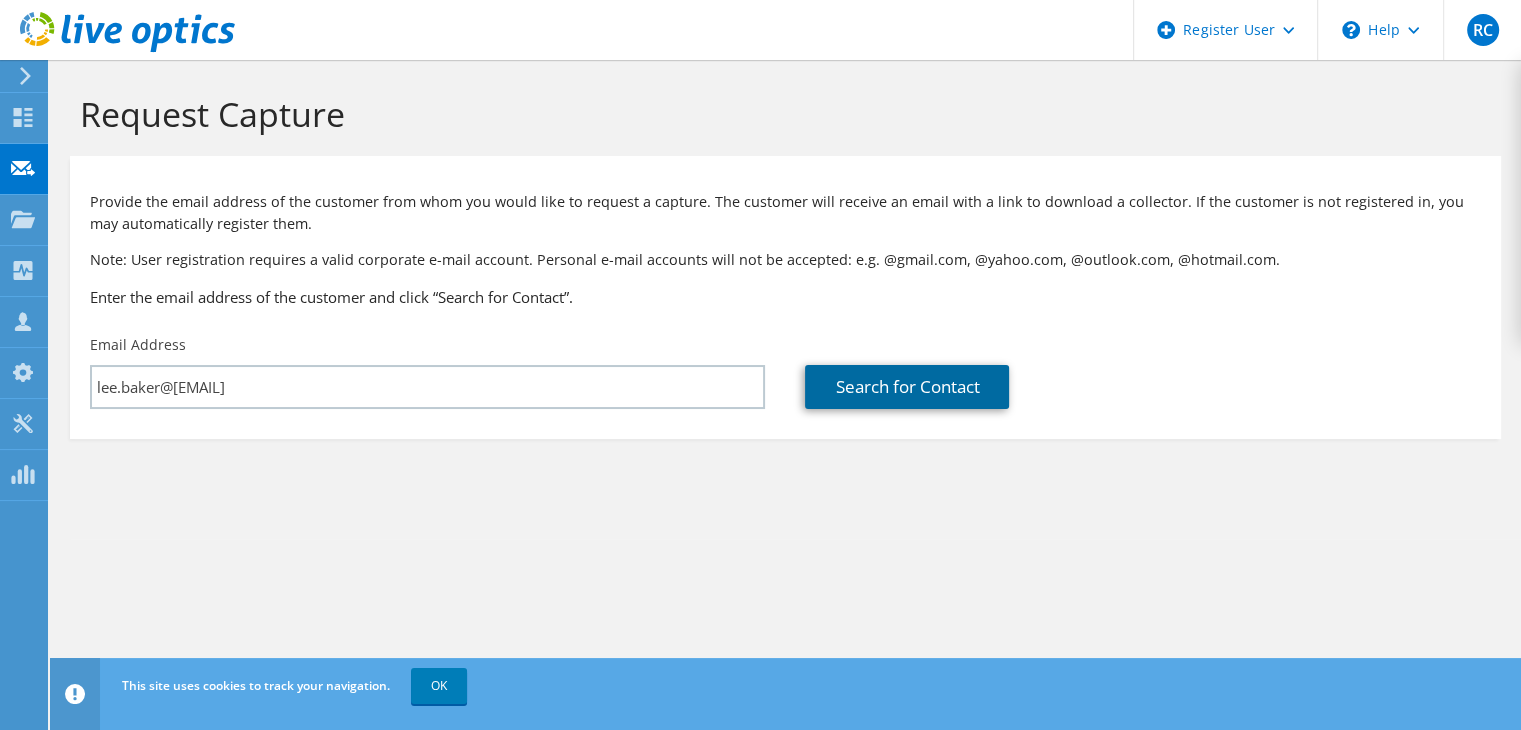 click on "Search for Contact" at bounding box center [907, 387] 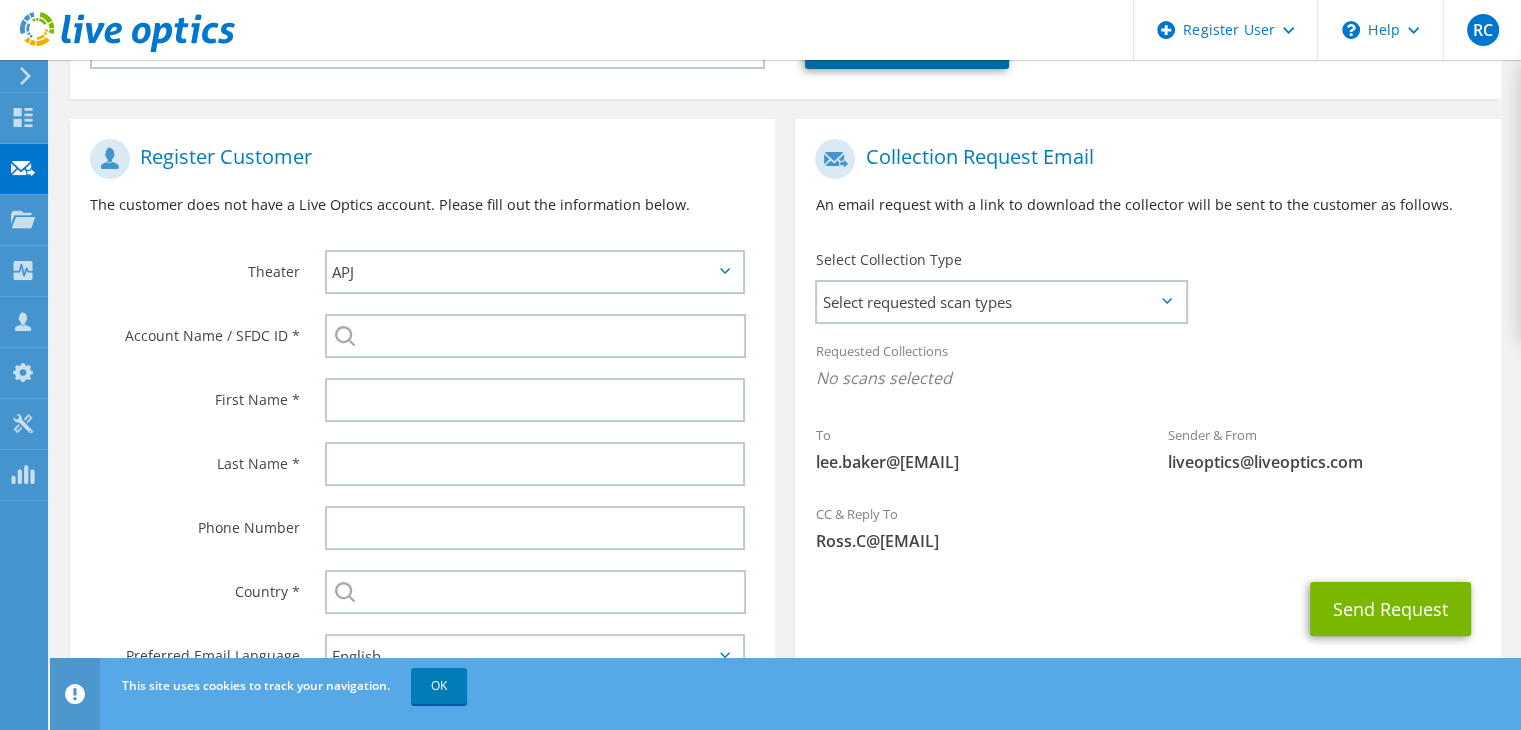 scroll, scrollTop: 360, scrollLeft: 0, axis: vertical 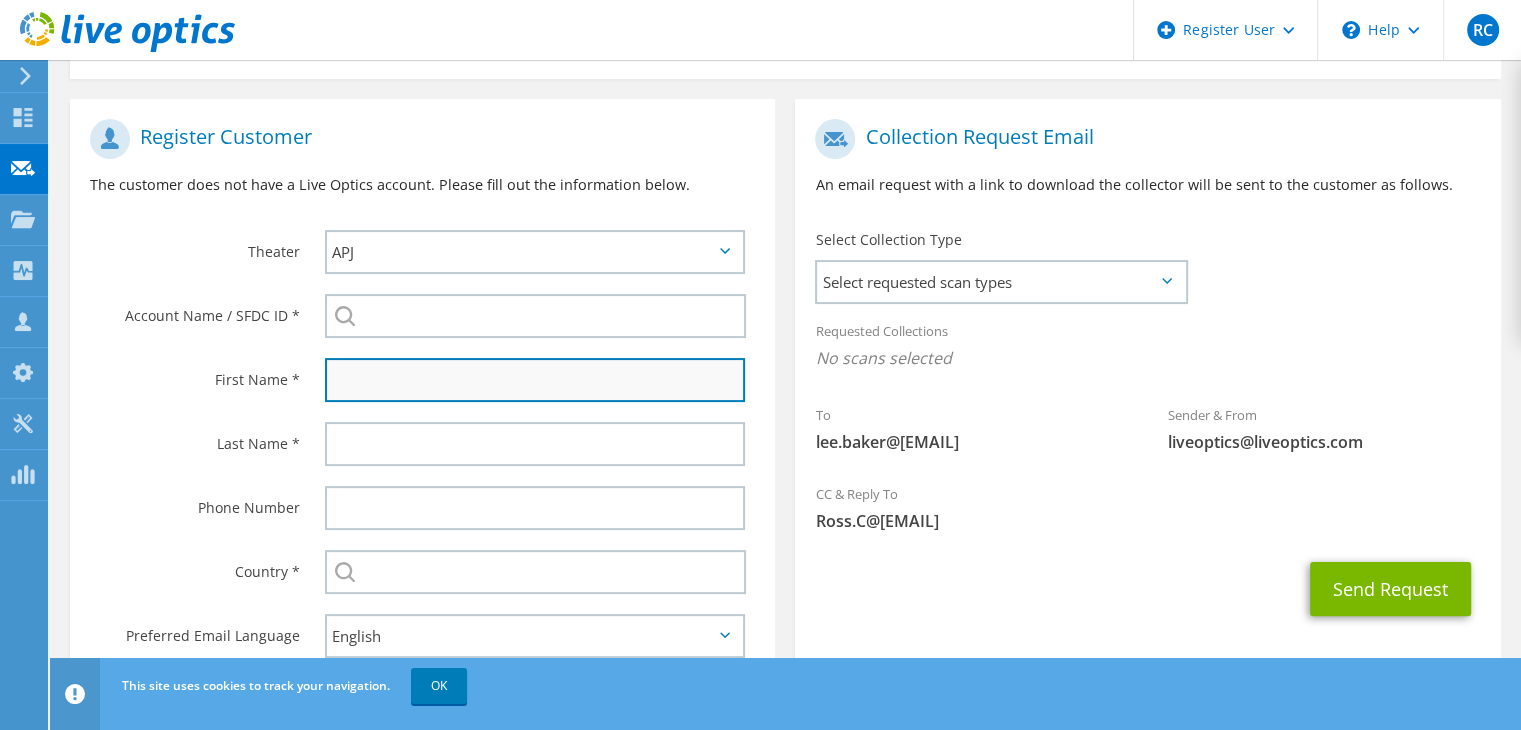 click at bounding box center (535, 380) 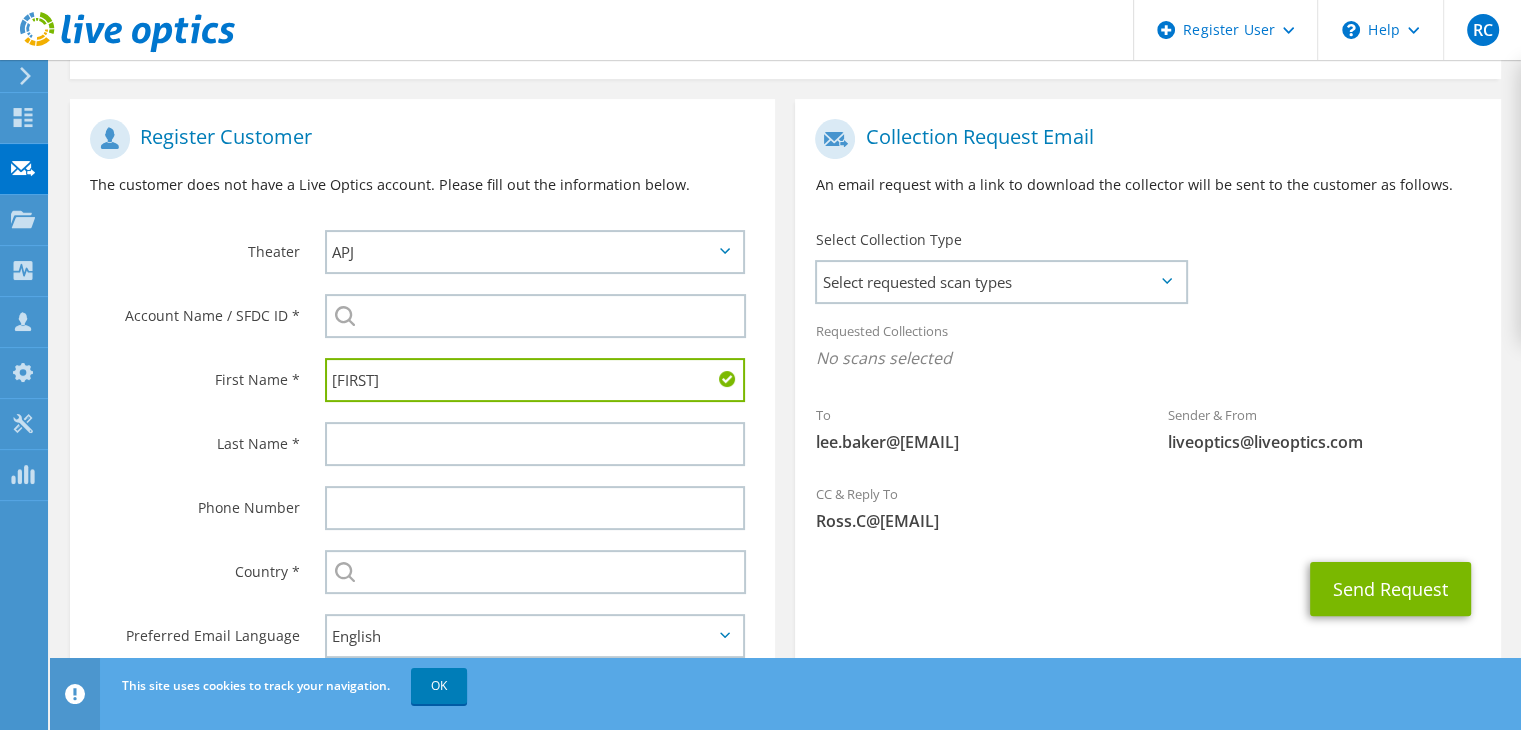 type on "[FIRST]" 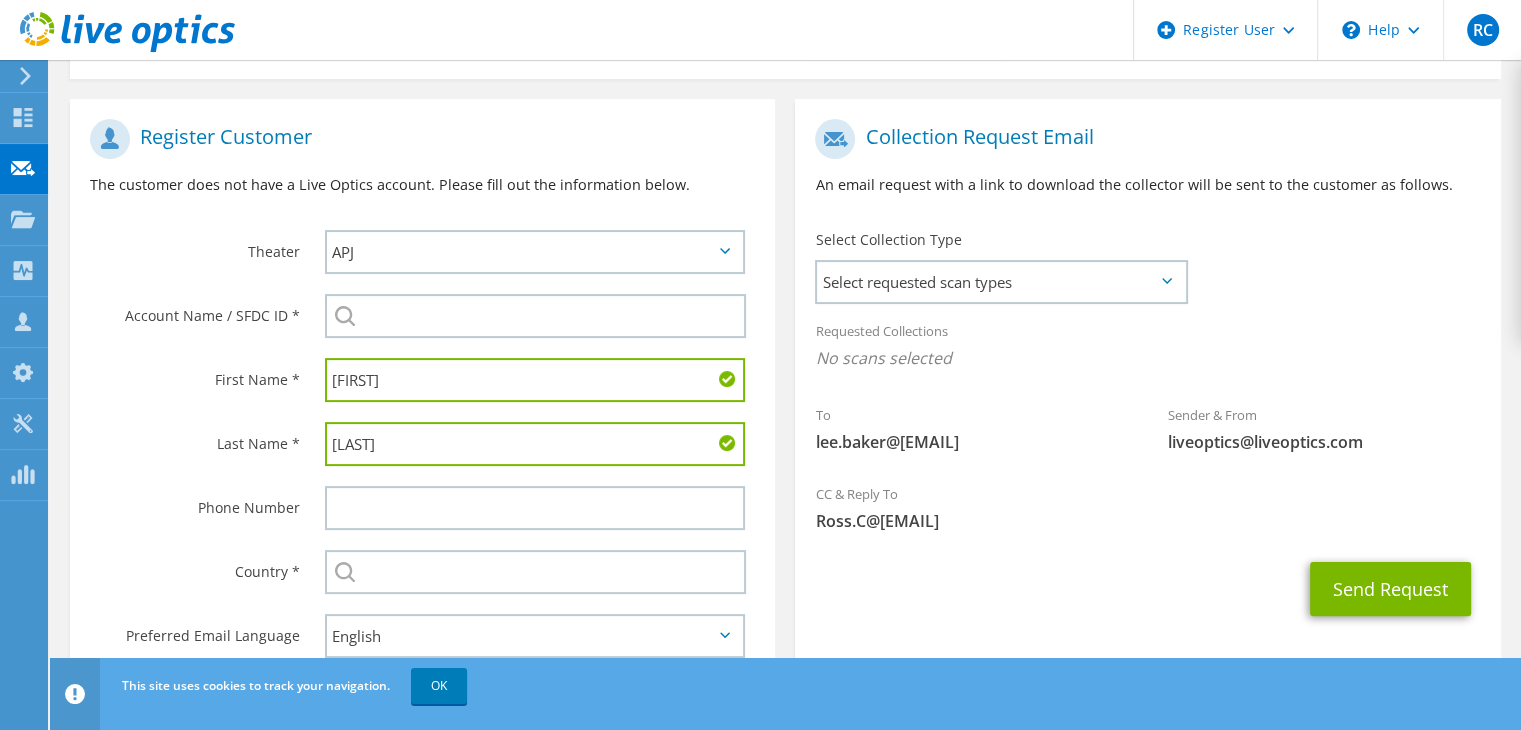 type on "[LAST]" 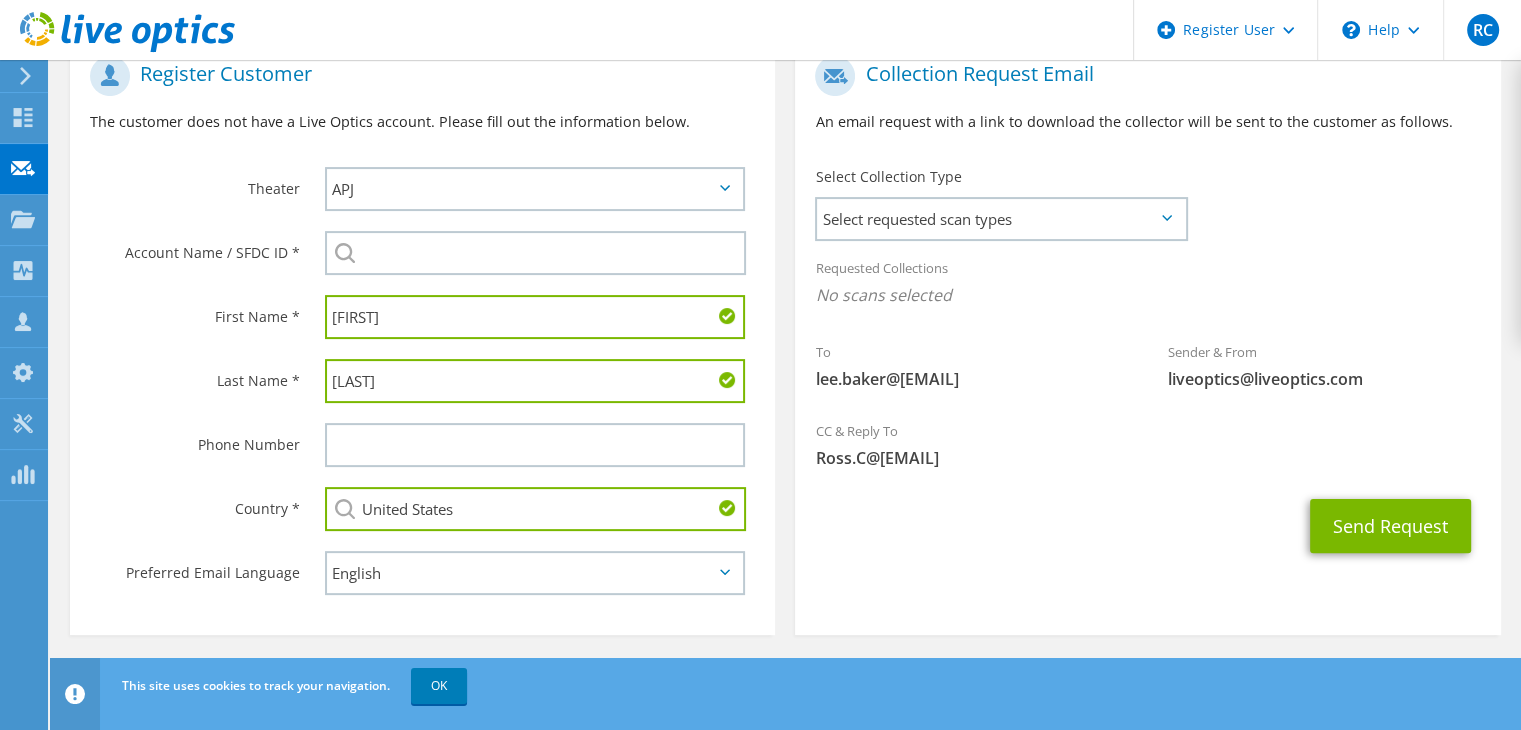 scroll, scrollTop: 421, scrollLeft: 0, axis: vertical 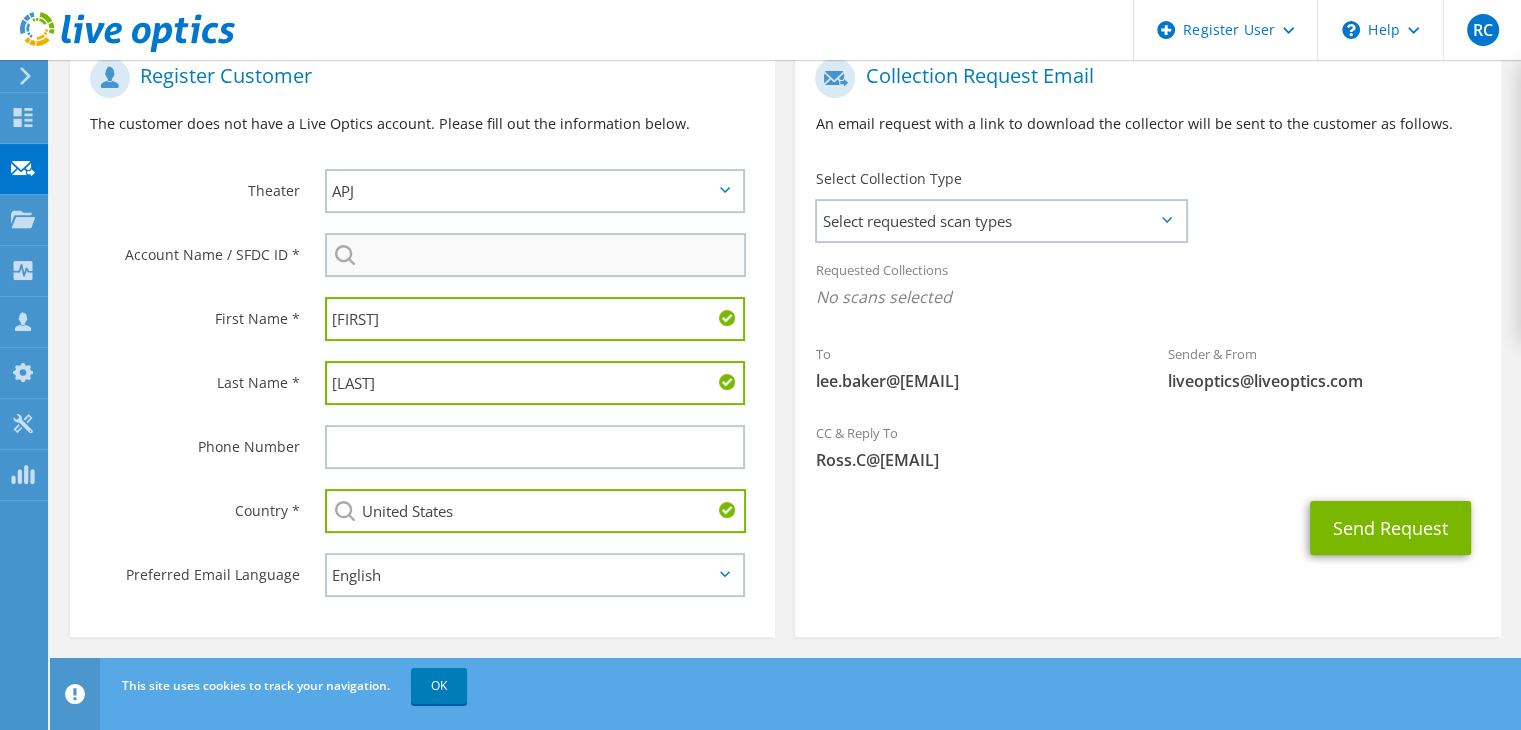 type on "United States" 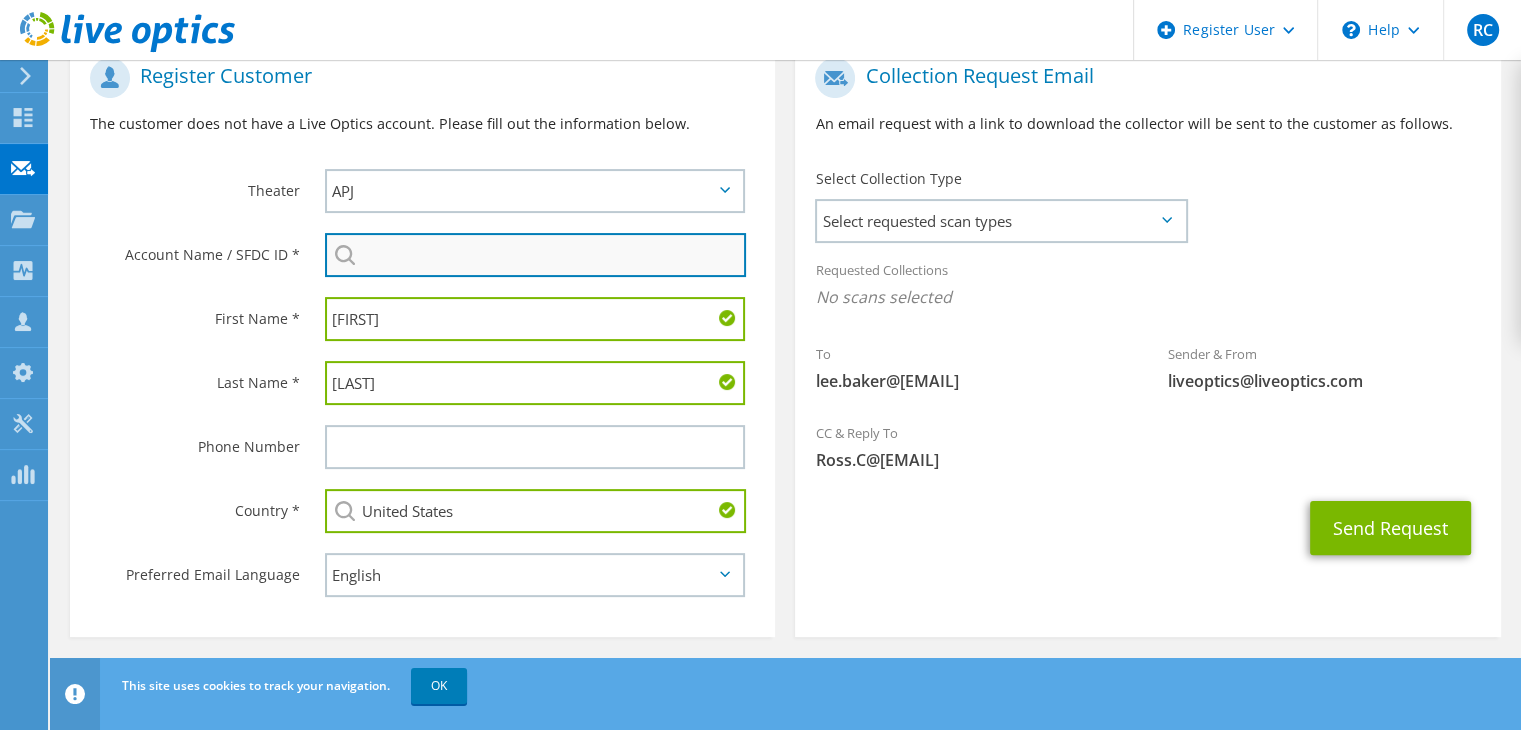 click at bounding box center [535, 255] 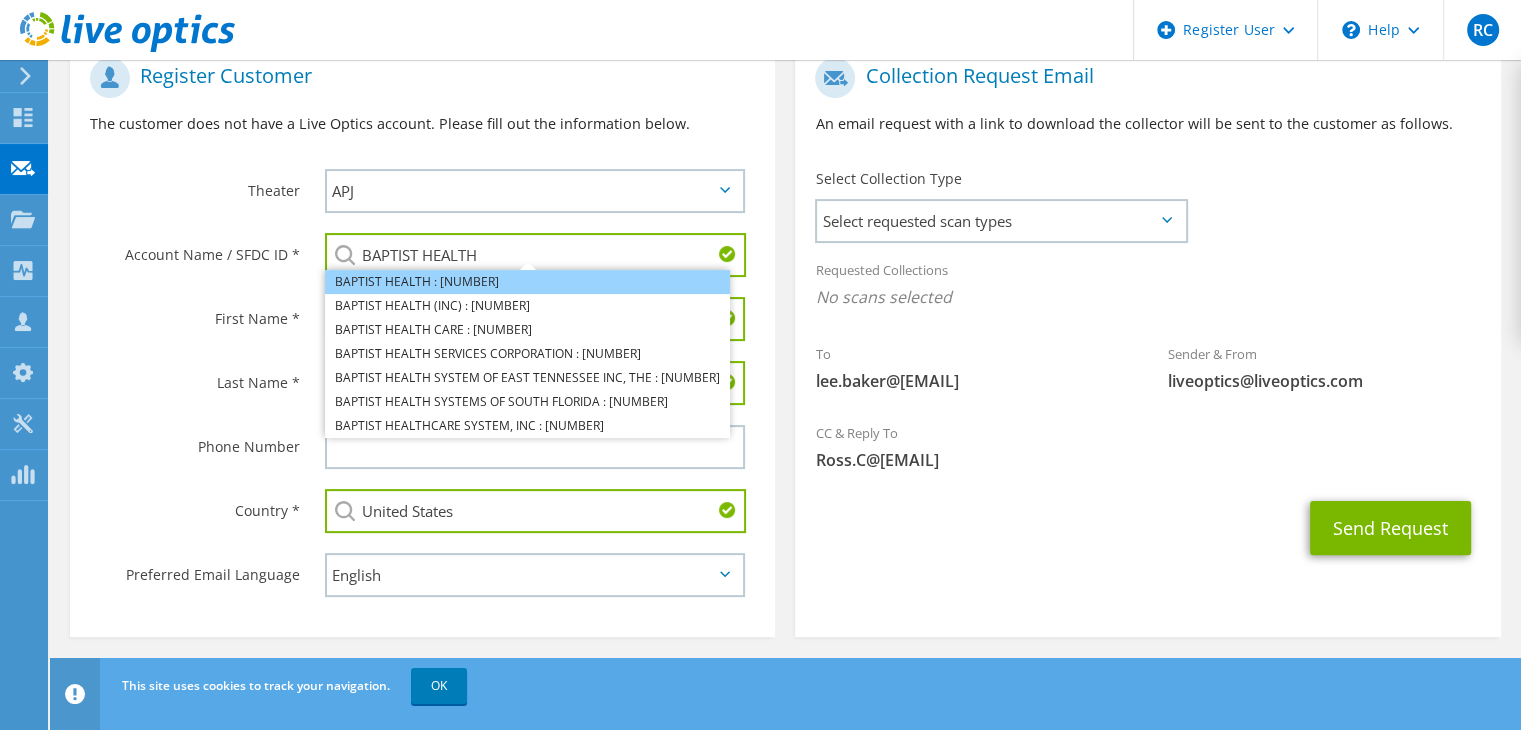 click on "BAPTIST HEALTH : [NUMBER]" at bounding box center [527, 282] 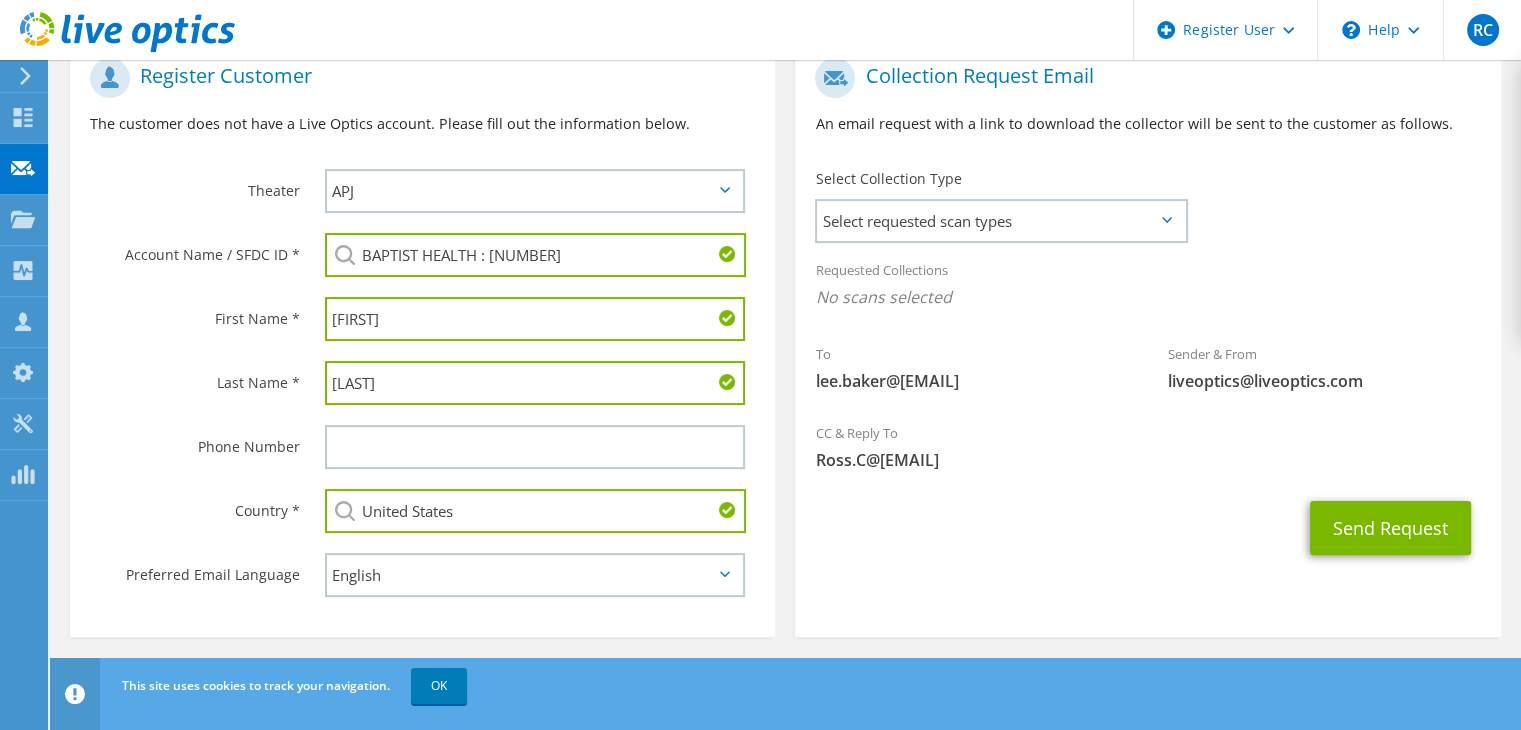 click on "BAPTIST HEALTH : [NUMBER]
BAPTIST HEALTH : [NUMBER]
BAPTIST HEALTH (INC) : [NUMBER]
BAPTIST HEALTH CARE : [NUMBER]
BAPTIST HEALTH SERVICES CORPORATION : [NUMBER]
BAPTIST HEALTH SYSTEM OF EAST TENNESSEE INC, THE : [NUMBER]
BAPTIST HEALTH SYSTEMS OF SOUTH FLORIDA : [NUMBER]
BAPTIST HEALTHCARE SYSTEM, INC : [NUMBER]" at bounding box center (540, 255) 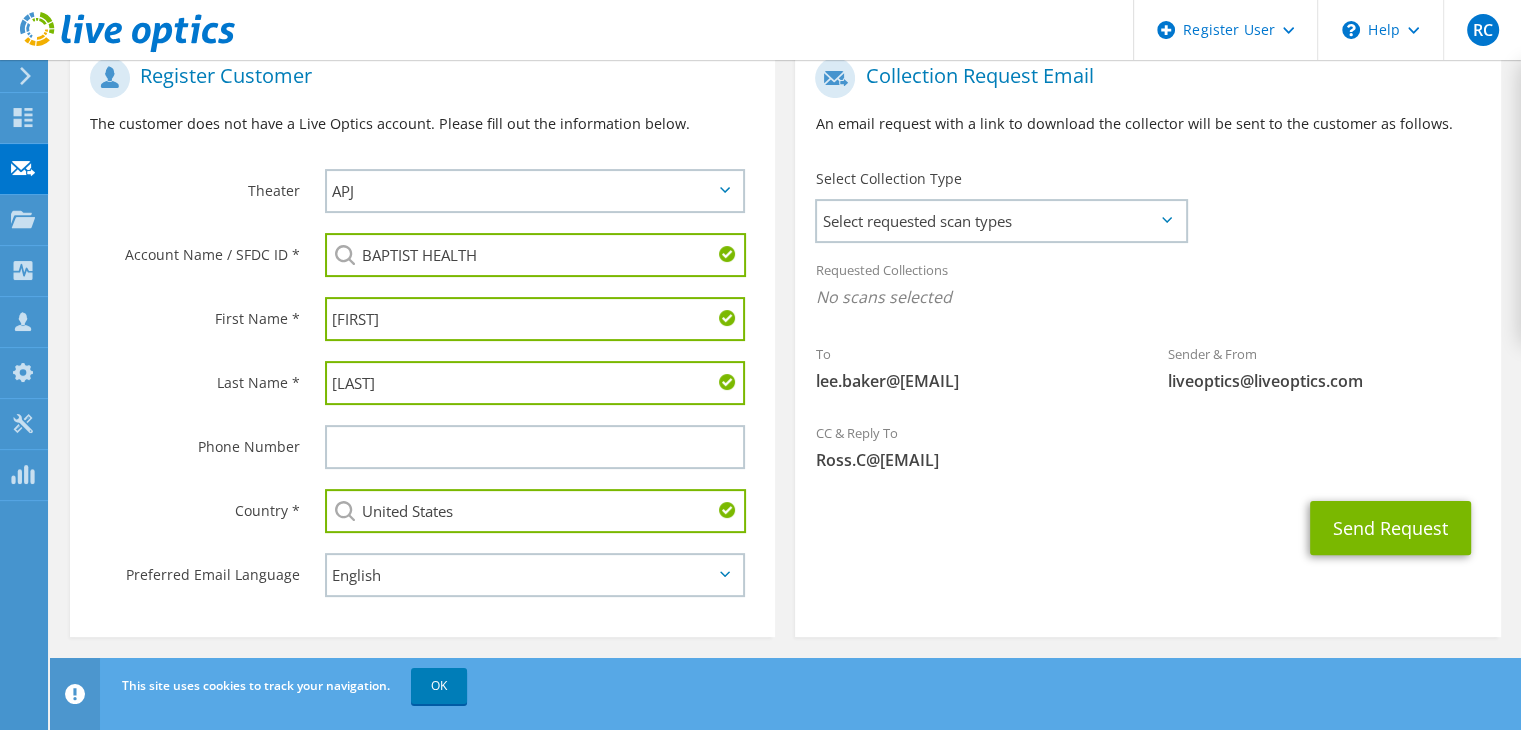 click on "BAPTIST HEALTH" at bounding box center [535, 255] 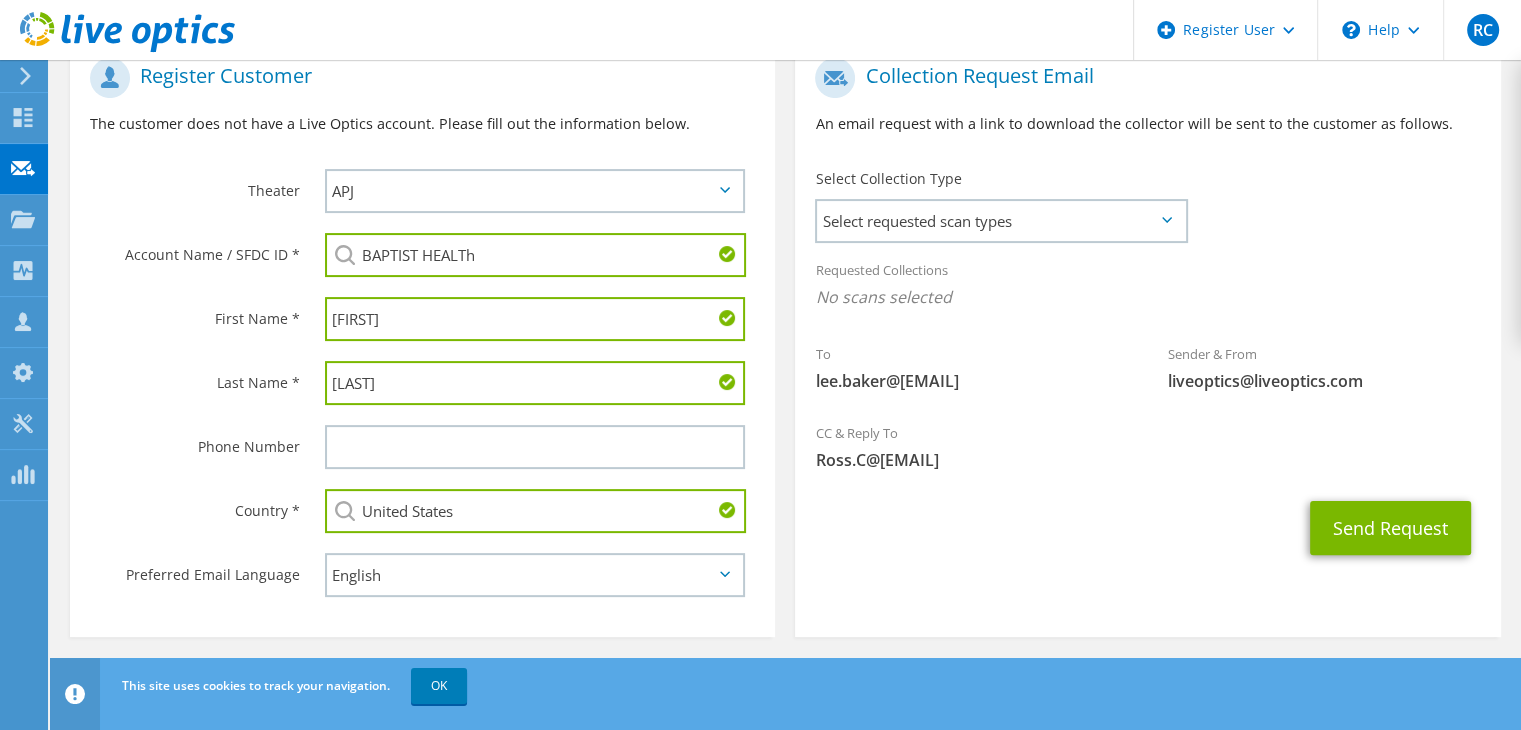 click on "BAPTIST HEALTh" at bounding box center [535, 255] 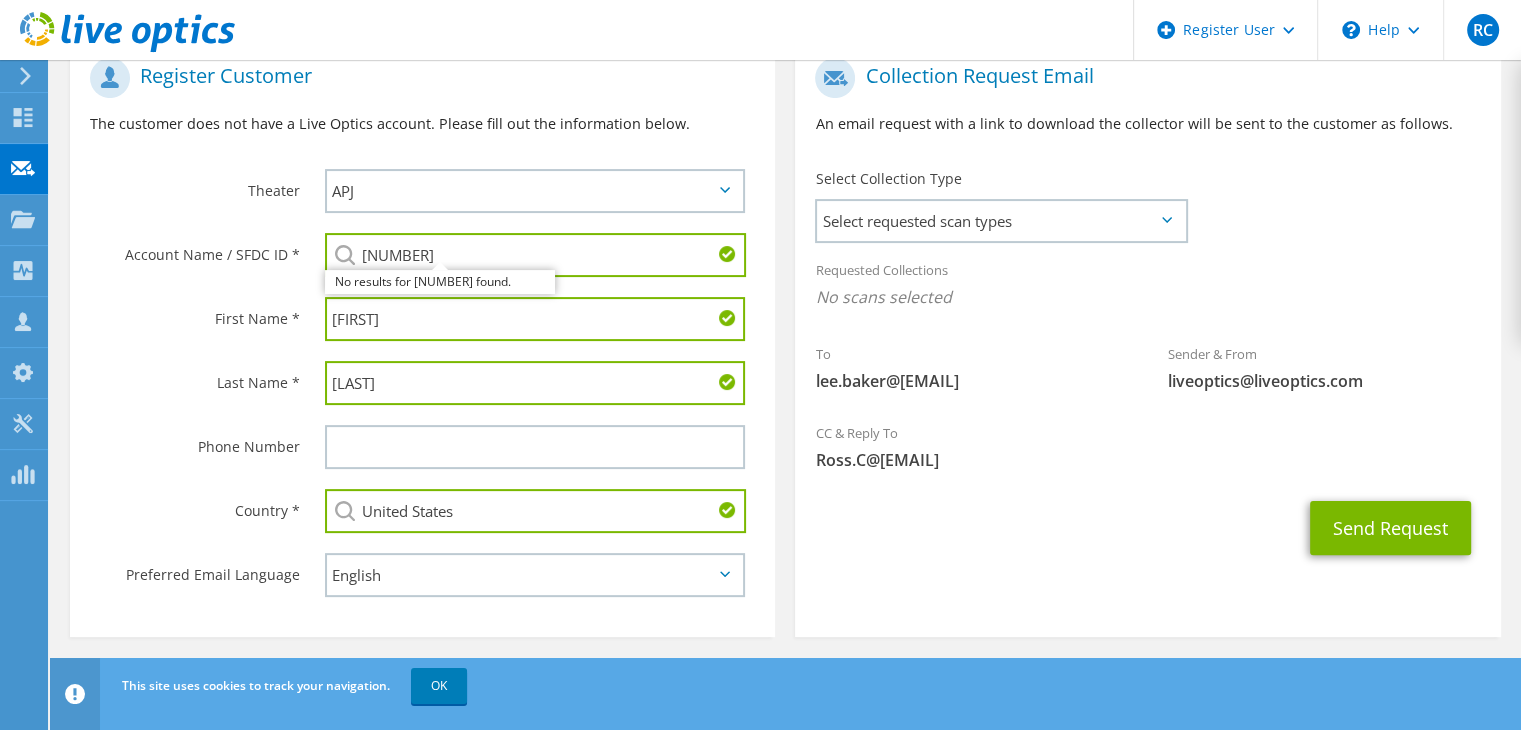 type on "[NUMBER]" 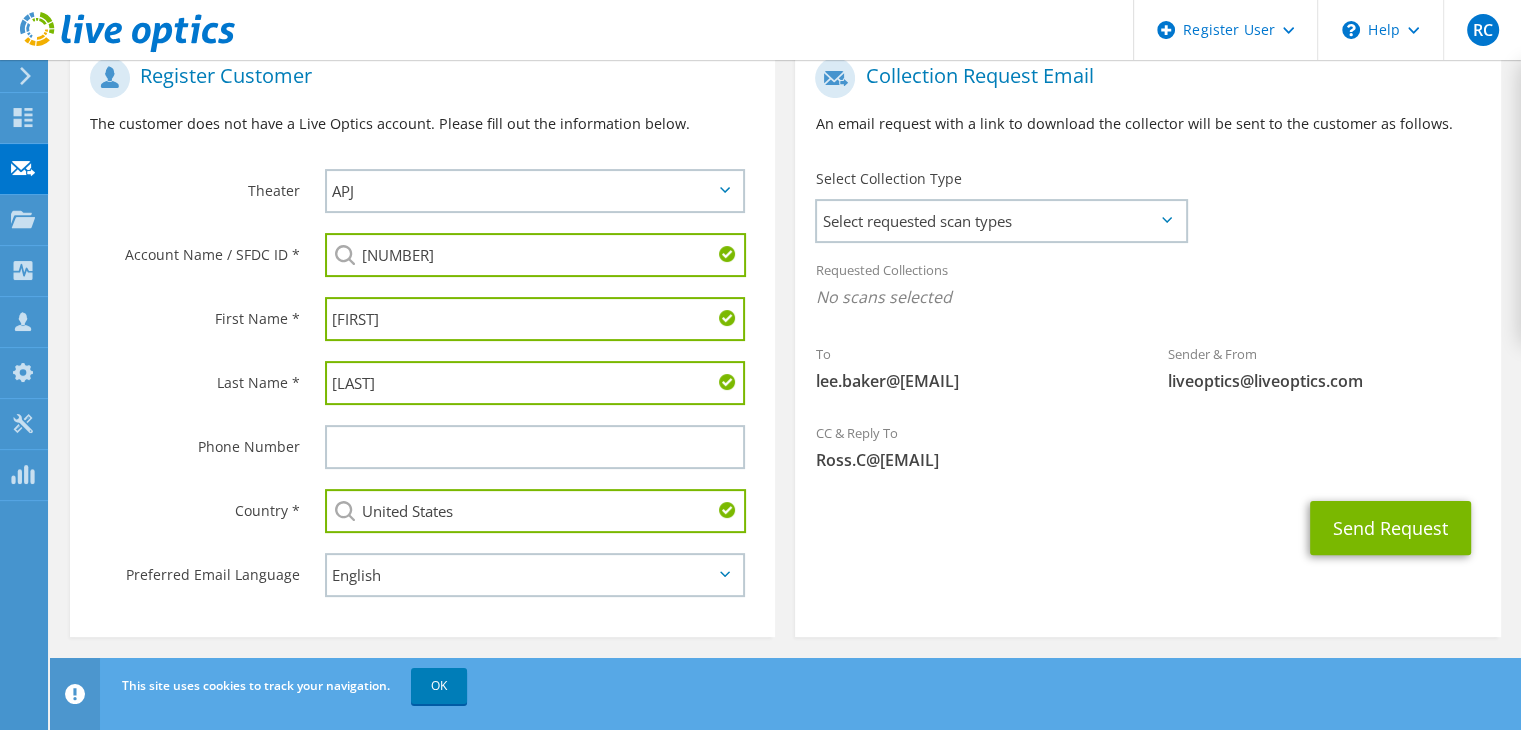 click on "Account Name / SFDC ID *" at bounding box center [195, 249] 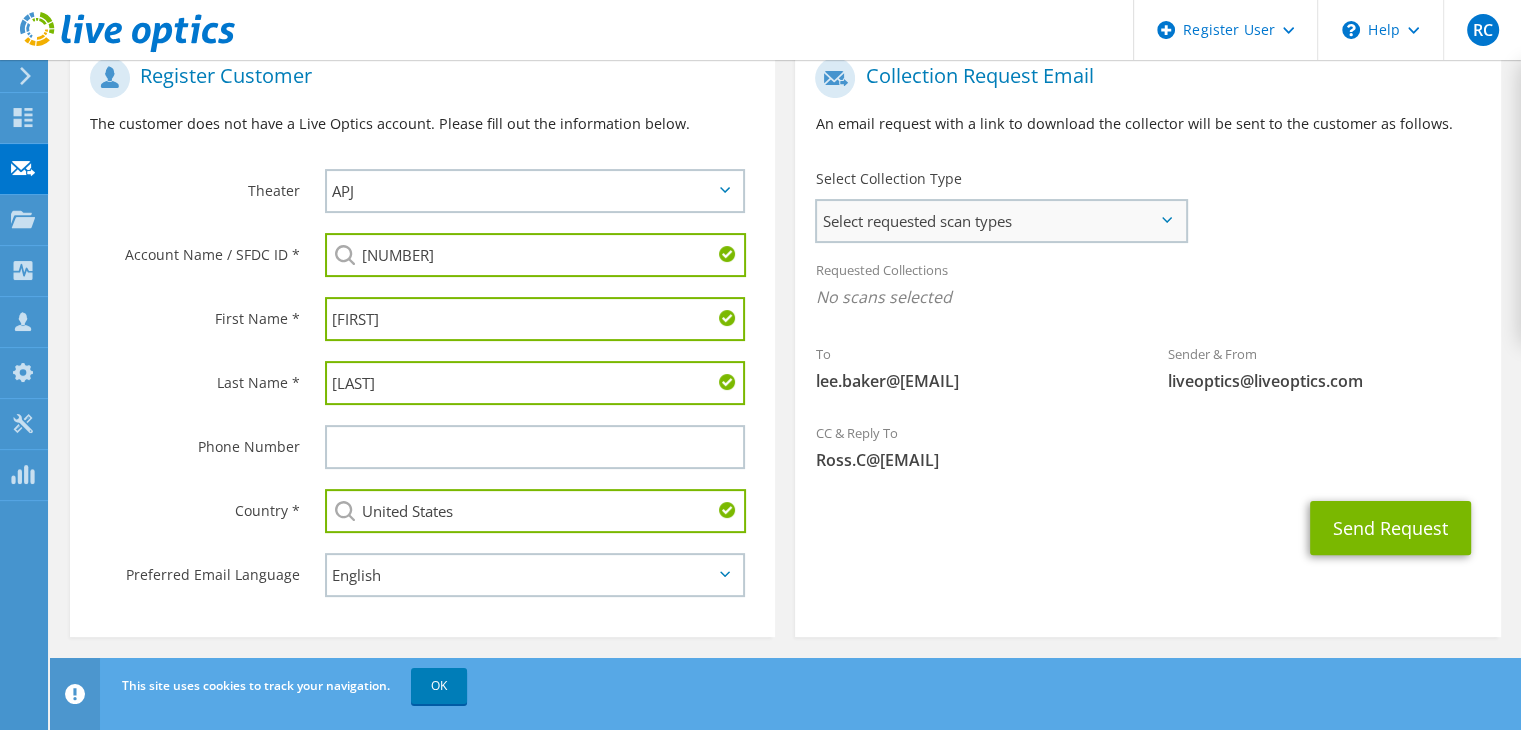 click on "Select requested scan types" at bounding box center (1001, 221) 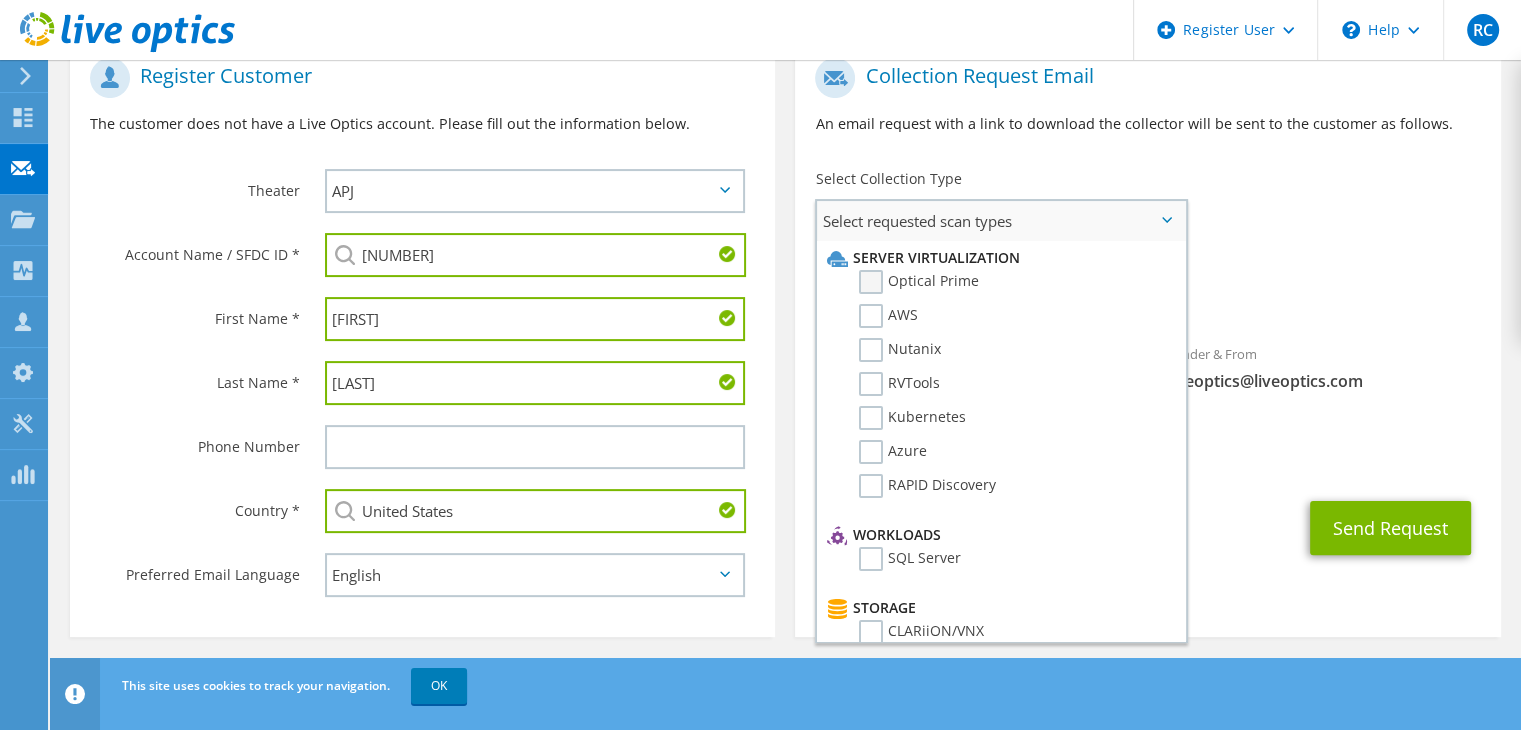 click on "Optical Prime" at bounding box center (919, 282) 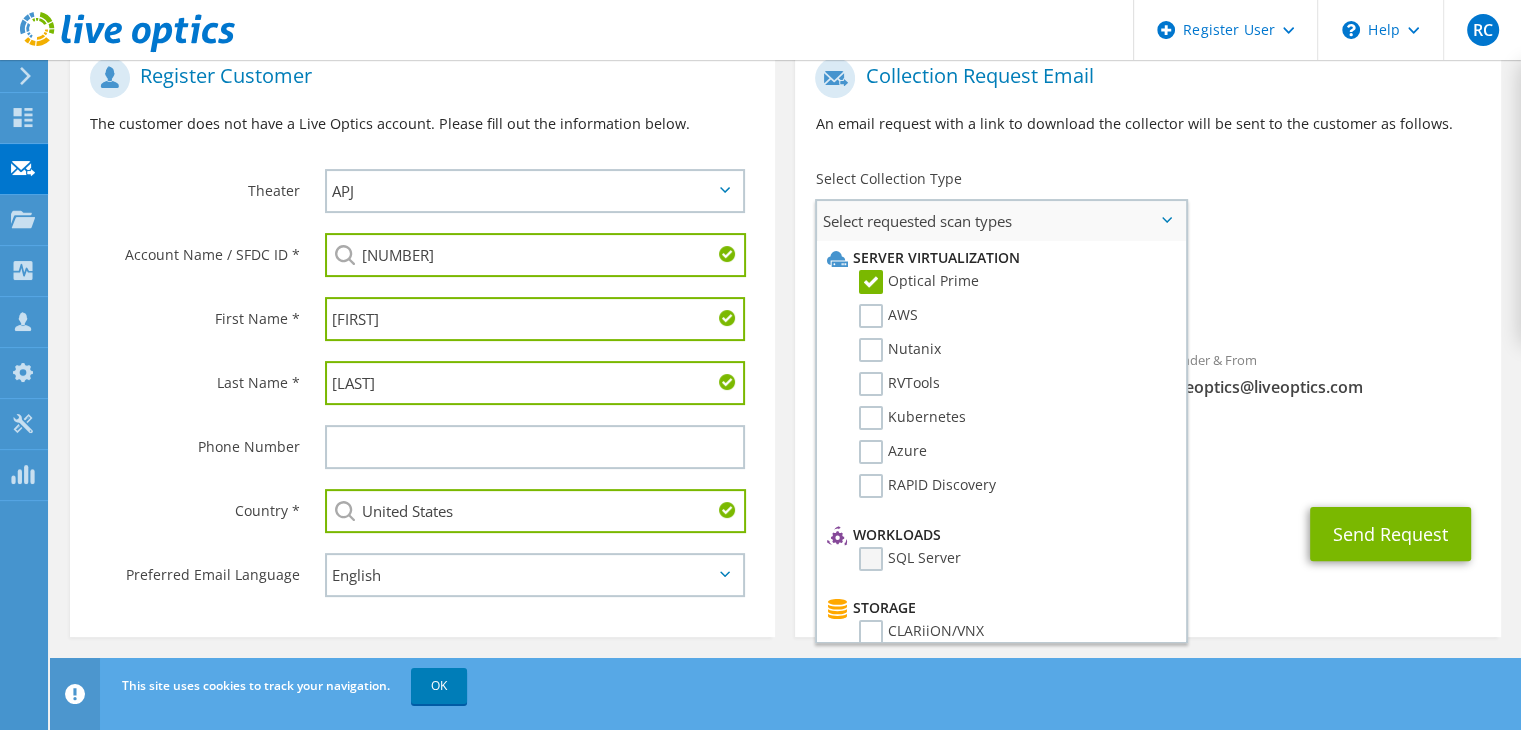 click on "SQL Server" at bounding box center (910, 559) 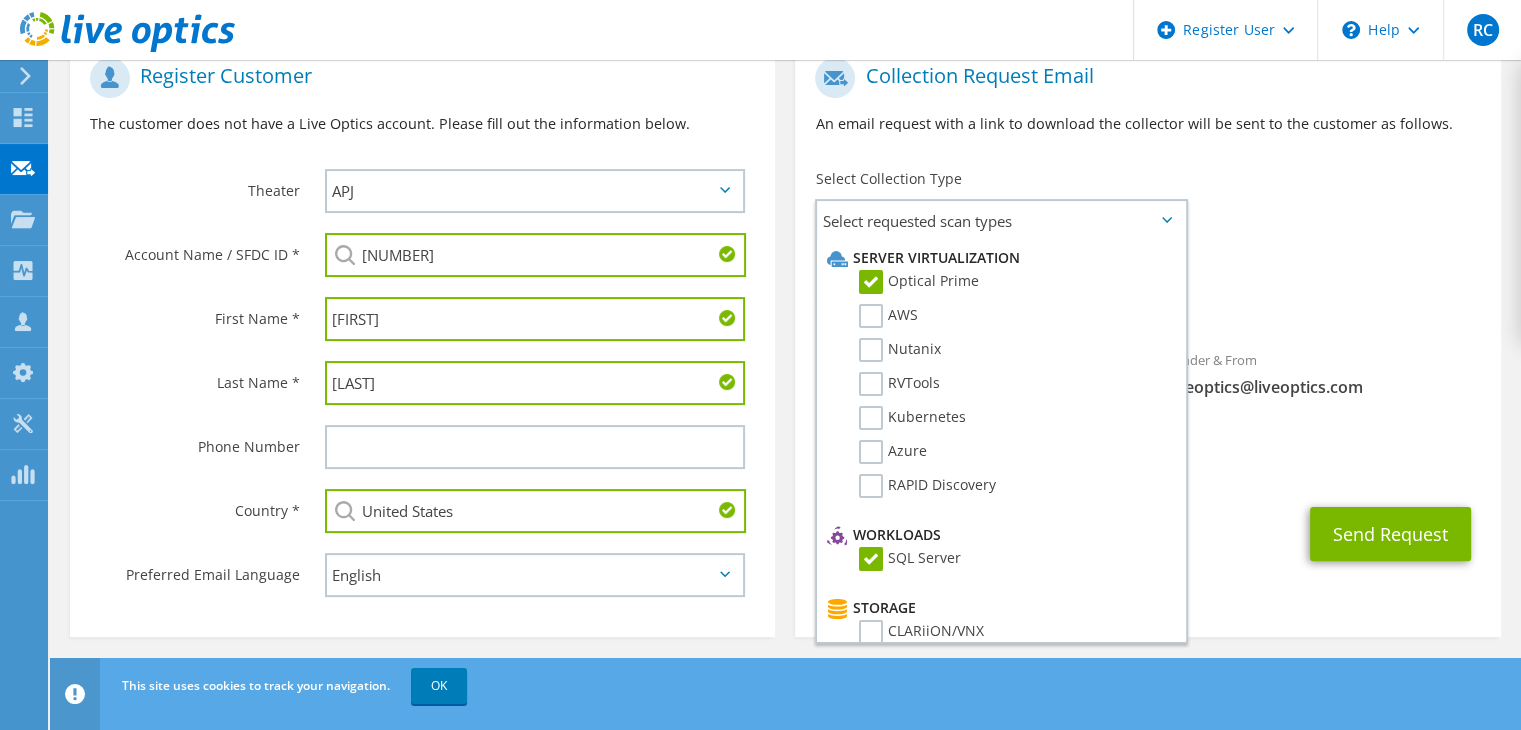 click on "Requested Collections
No scans selected
Optical Prime
SQL Server" at bounding box center (1147, 289) 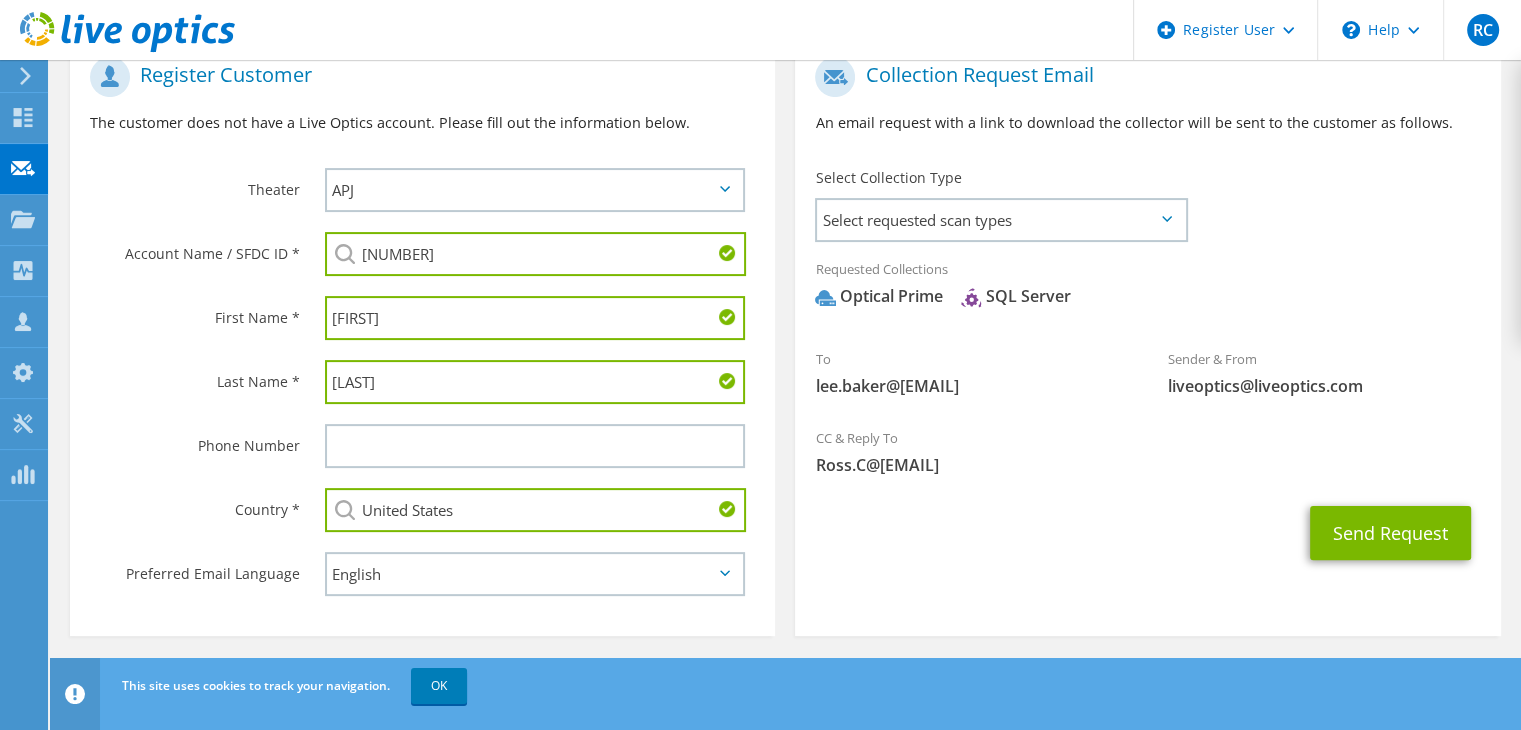 scroll, scrollTop: 421, scrollLeft: 0, axis: vertical 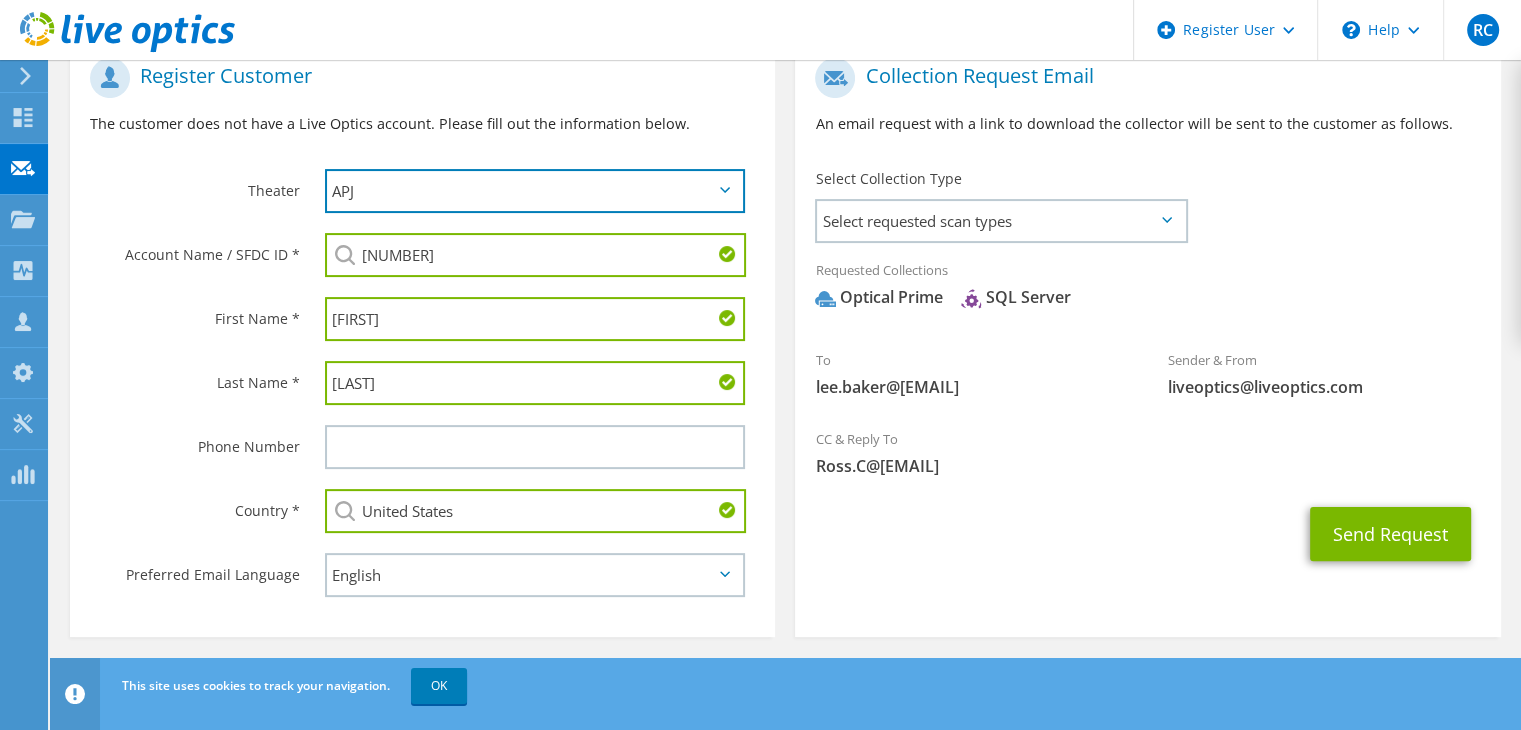 click on "APJ
EMEA
NA/LATAM" at bounding box center [535, 191] 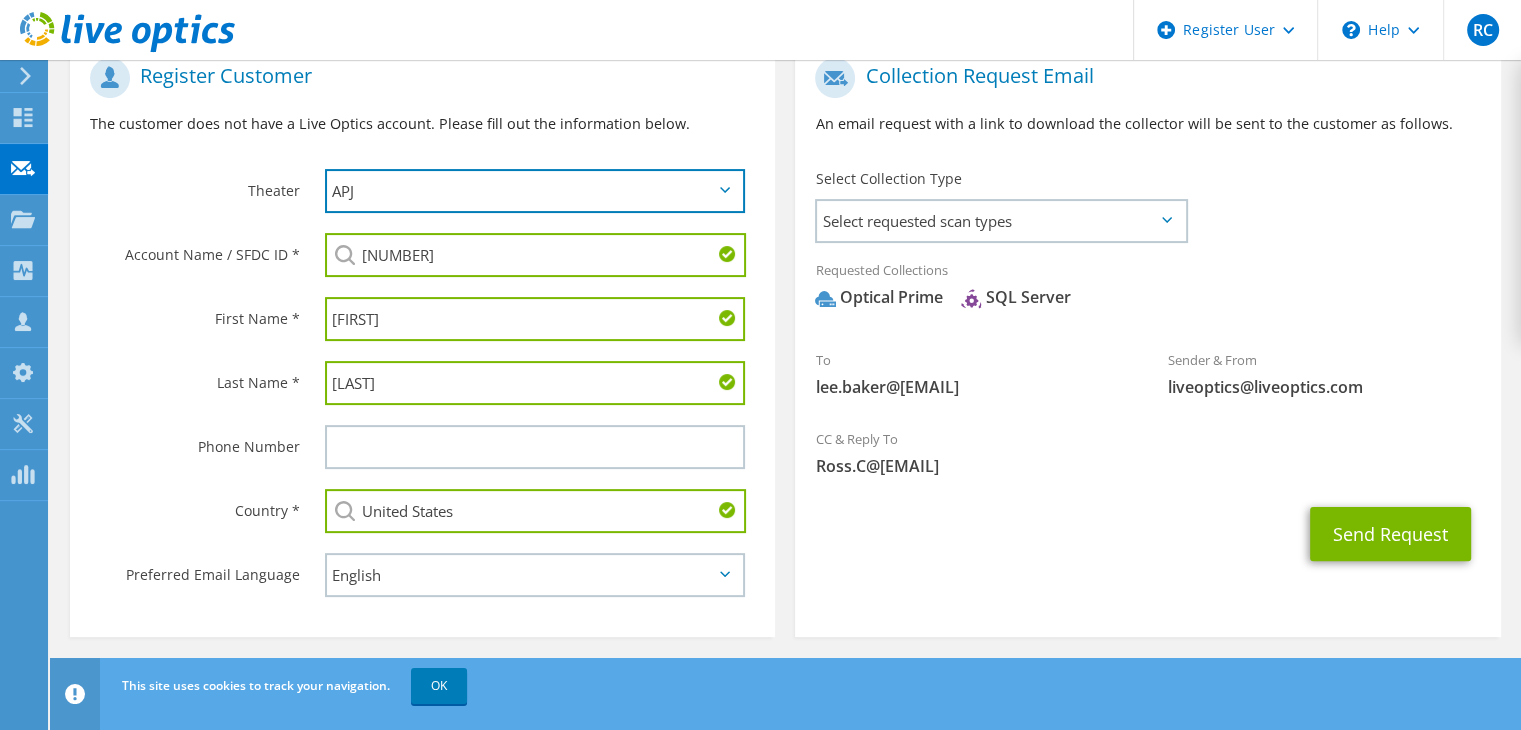 select on "3" 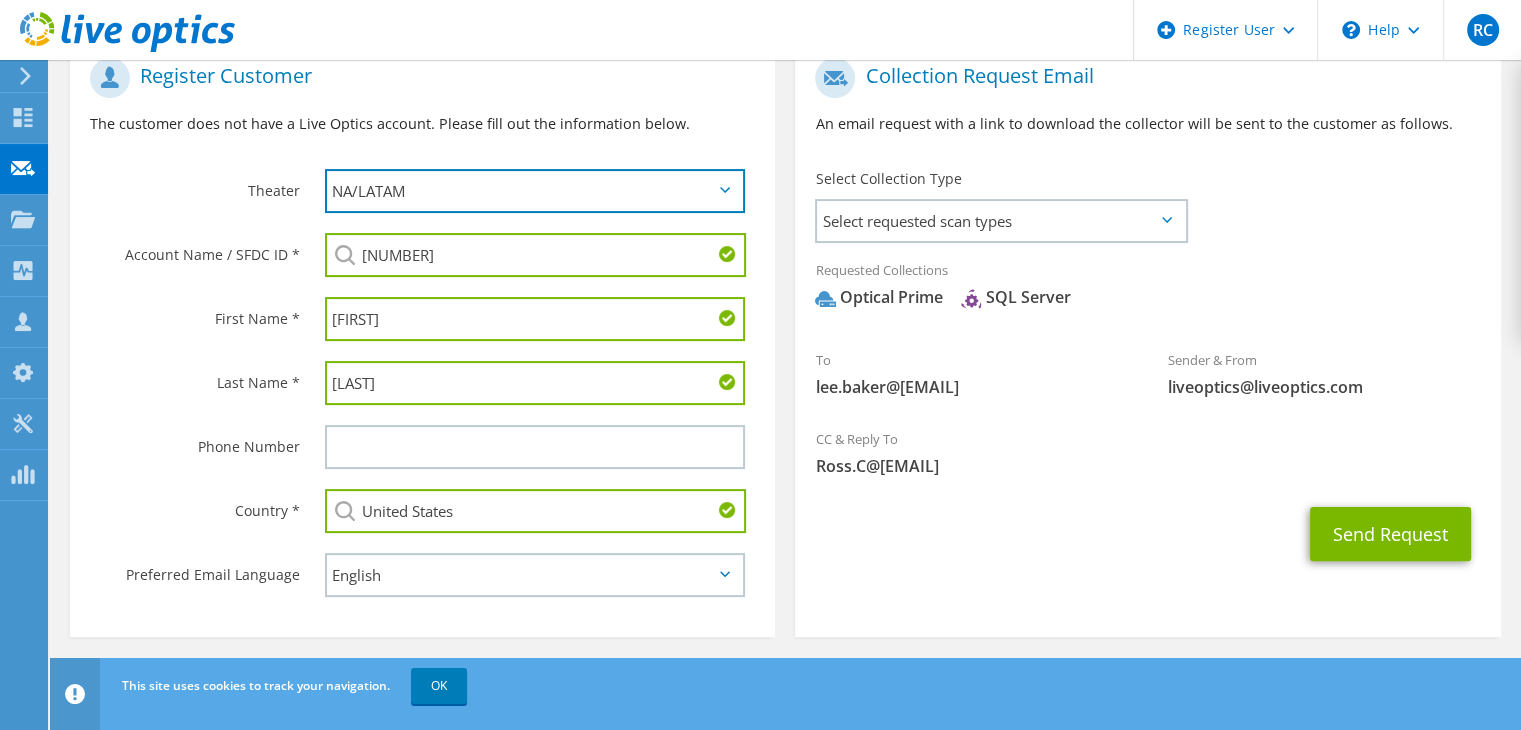 click on "APJ
EMEA
NA/LATAM" at bounding box center [535, 191] 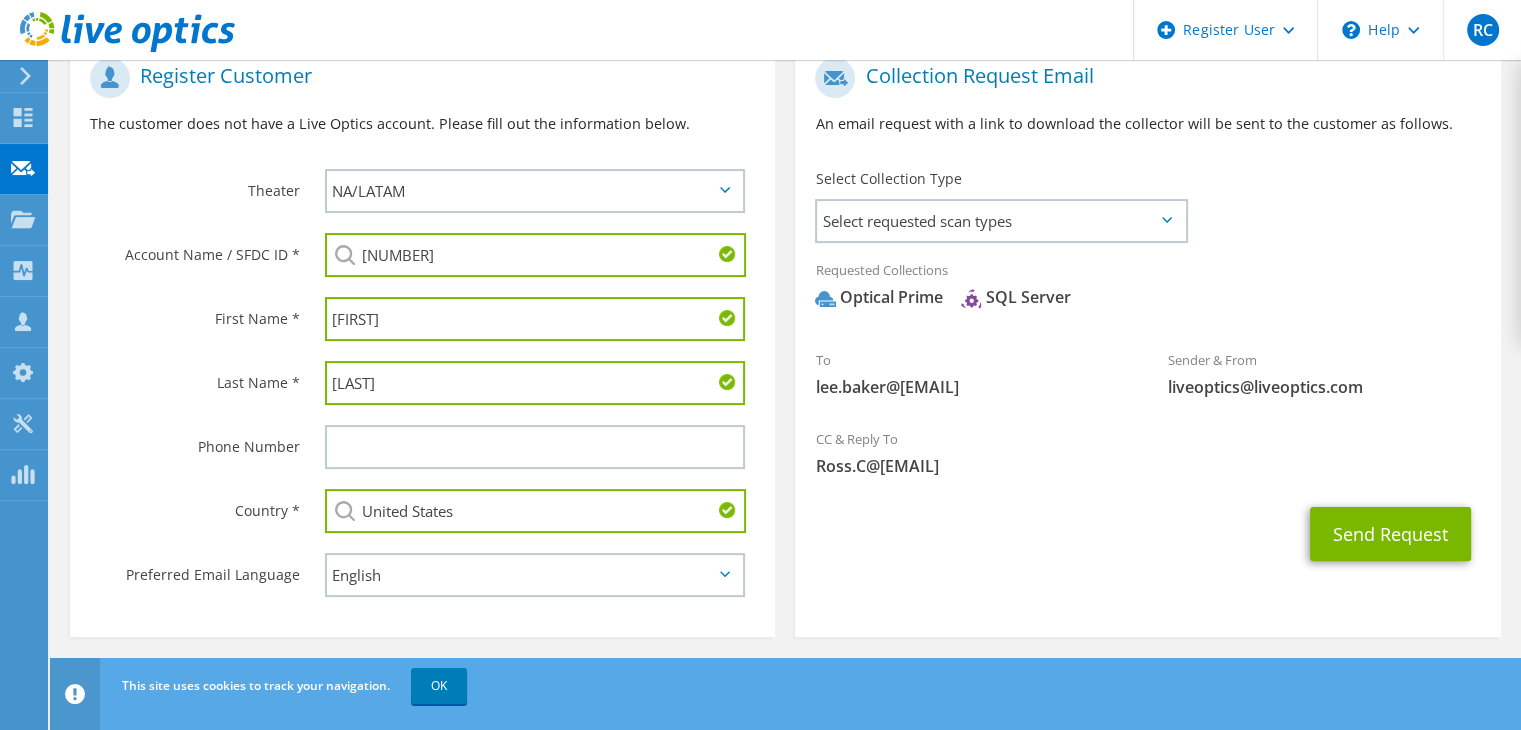 click on "To
lee.baker@[EMAIL]" at bounding box center [971, 373] 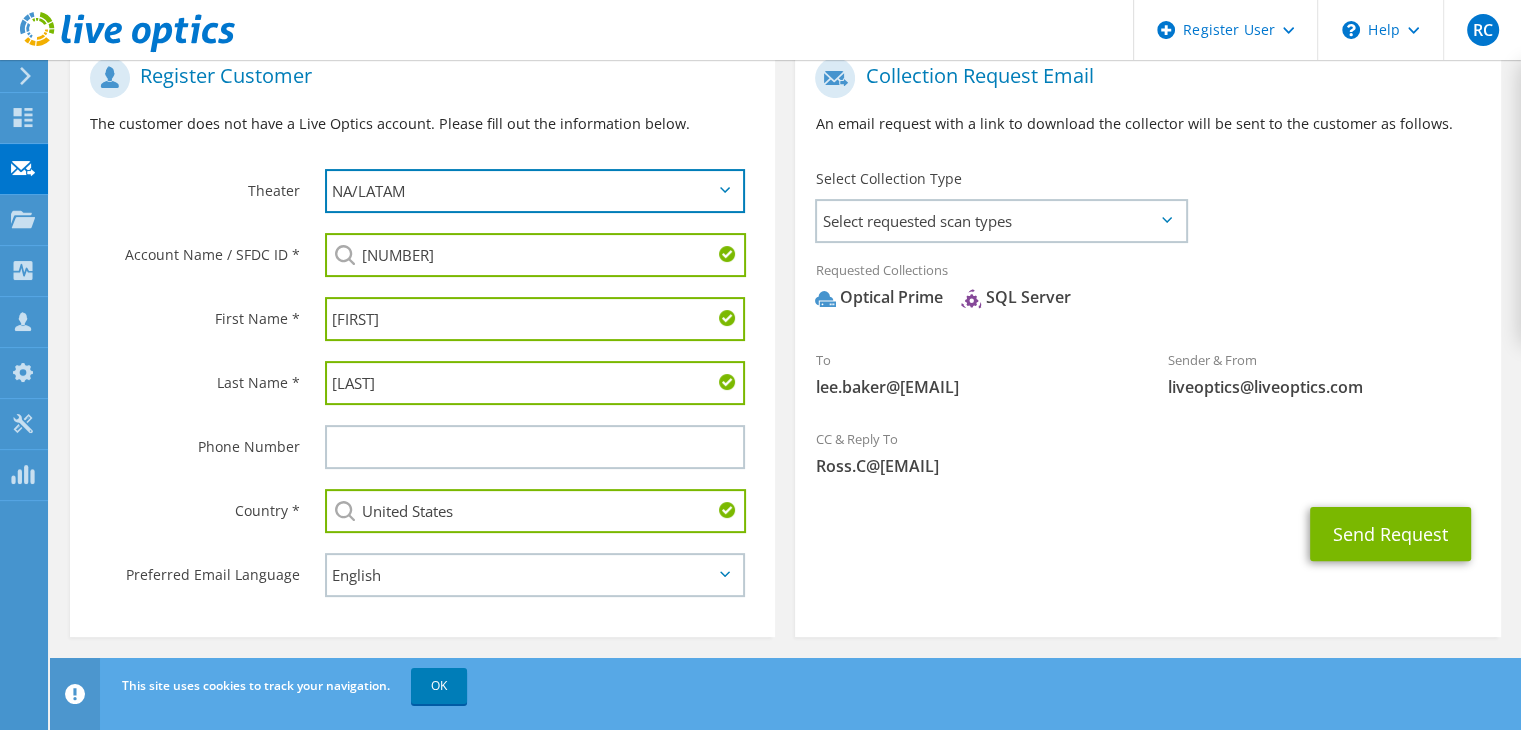 click on "APJ
EMEA
NA/LATAM" at bounding box center (535, 191) 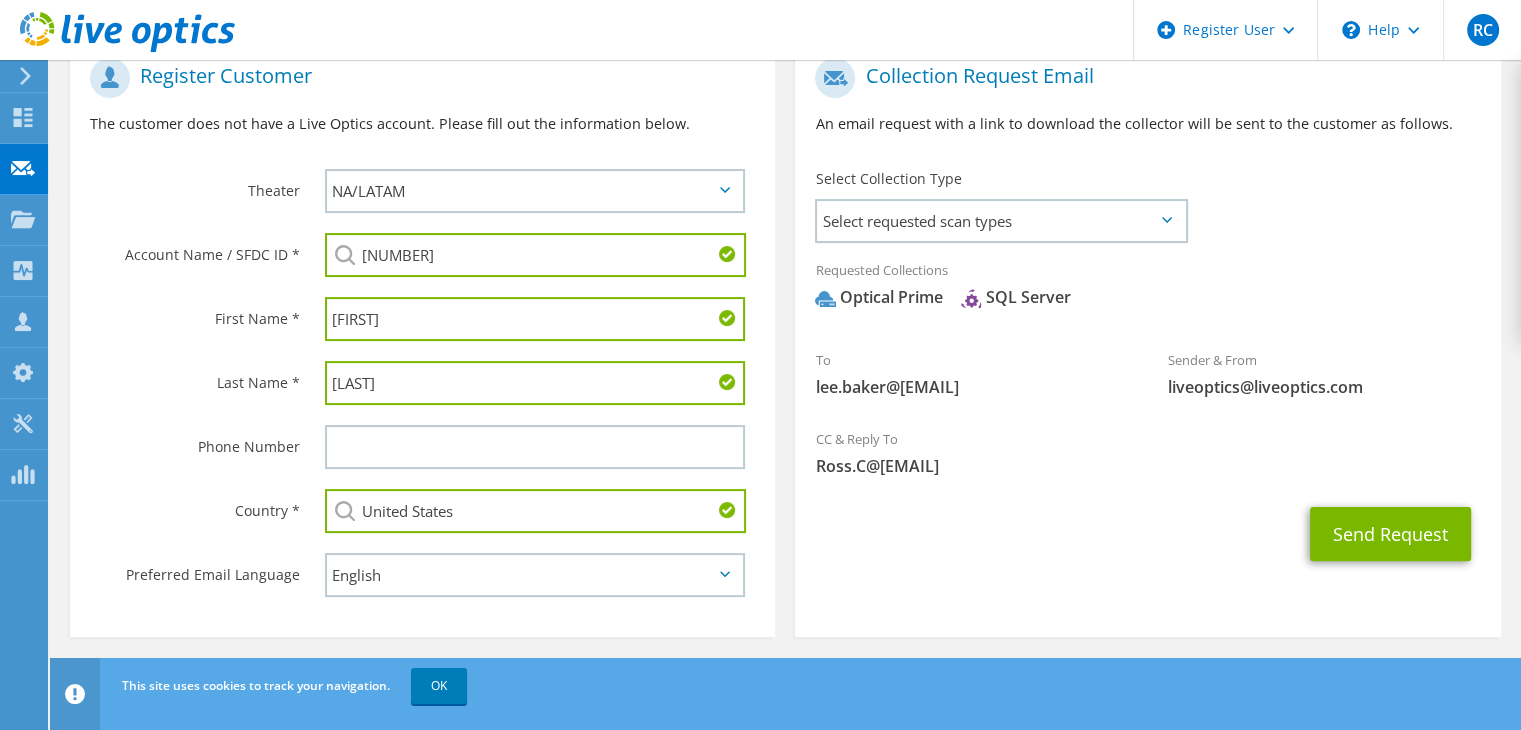 click on "Register Customer
The customer does not have a Live Optics account. Please fill out the information below." at bounding box center [422, 103] 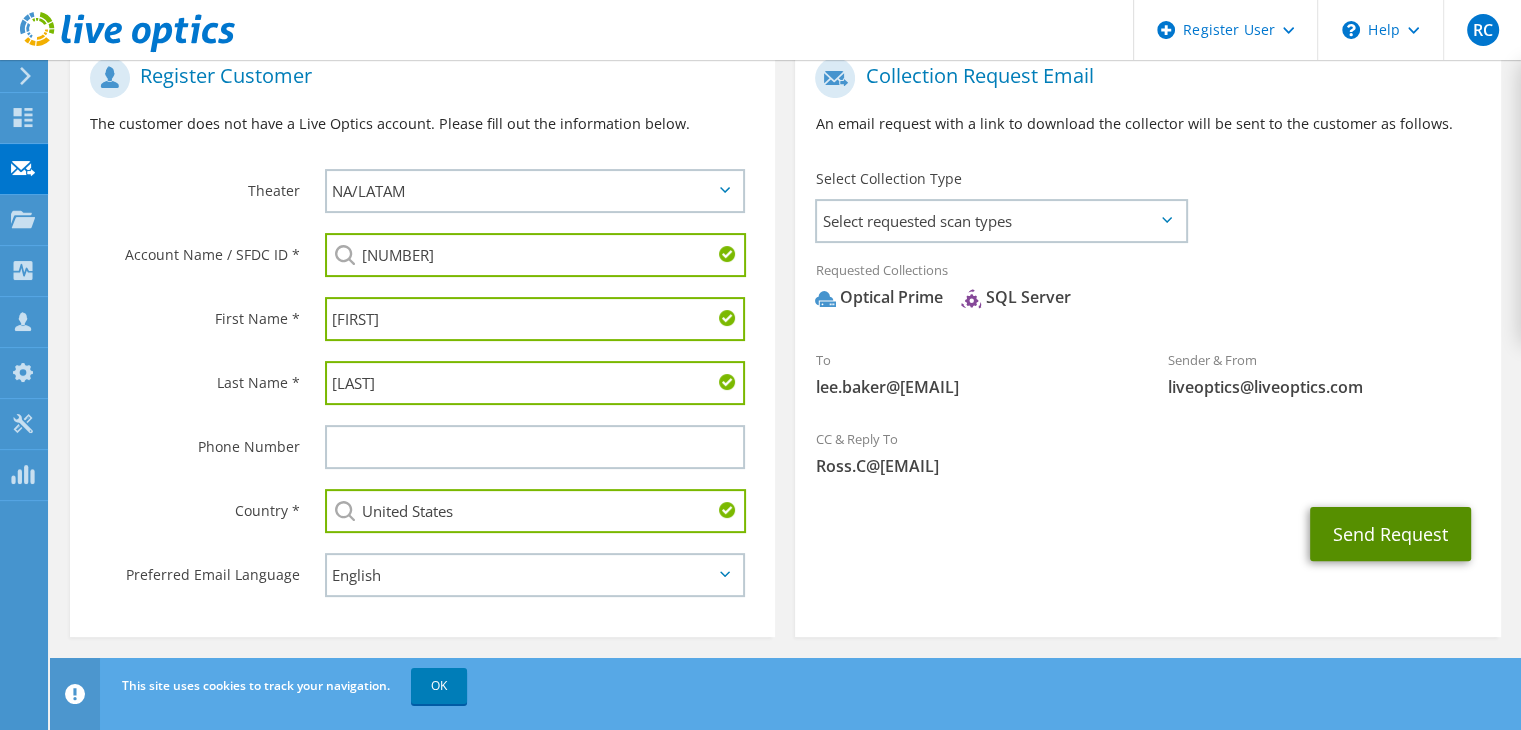 click on "Send Request" at bounding box center [1390, 534] 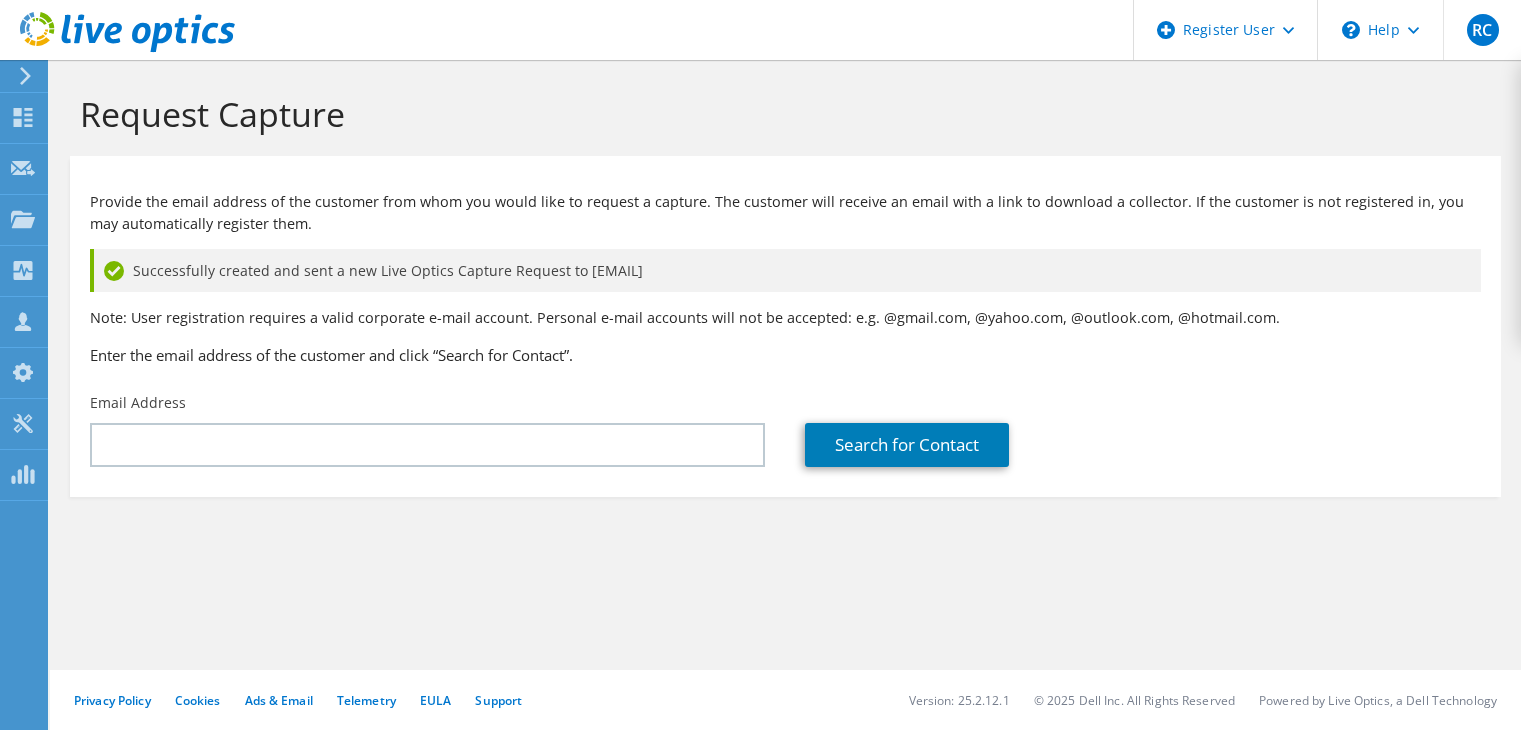 scroll, scrollTop: 0, scrollLeft: 0, axis: both 